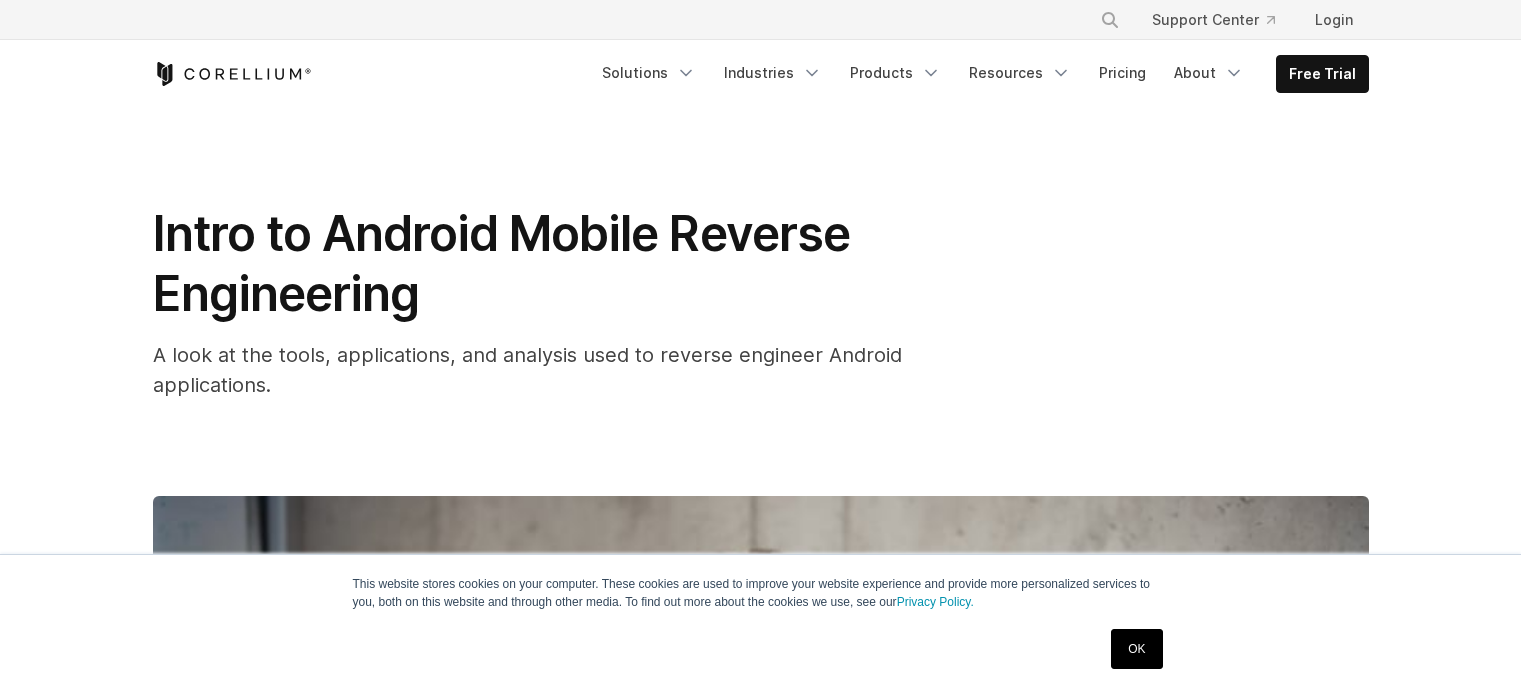 scroll, scrollTop: 700, scrollLeft: 0, axis: vertical 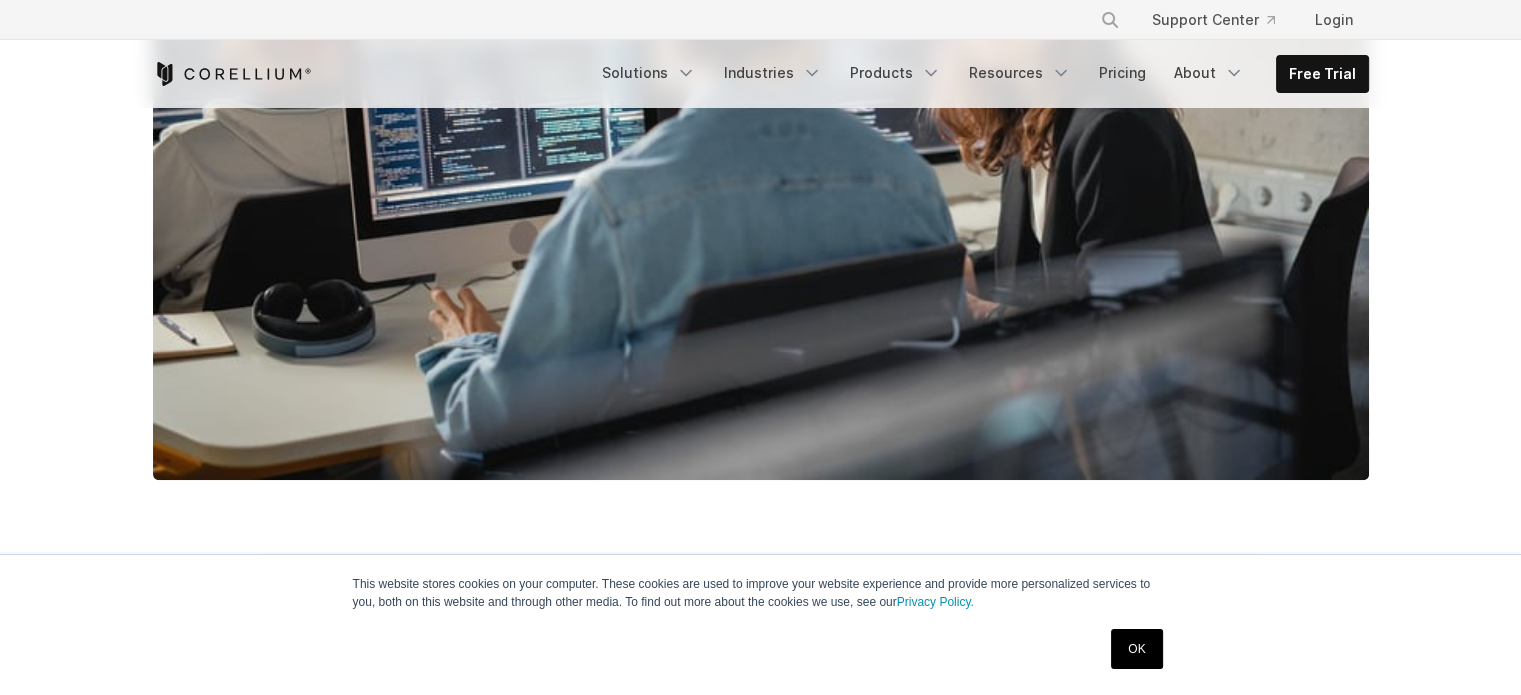 click on "OK" at bounding box center (1136, 649) 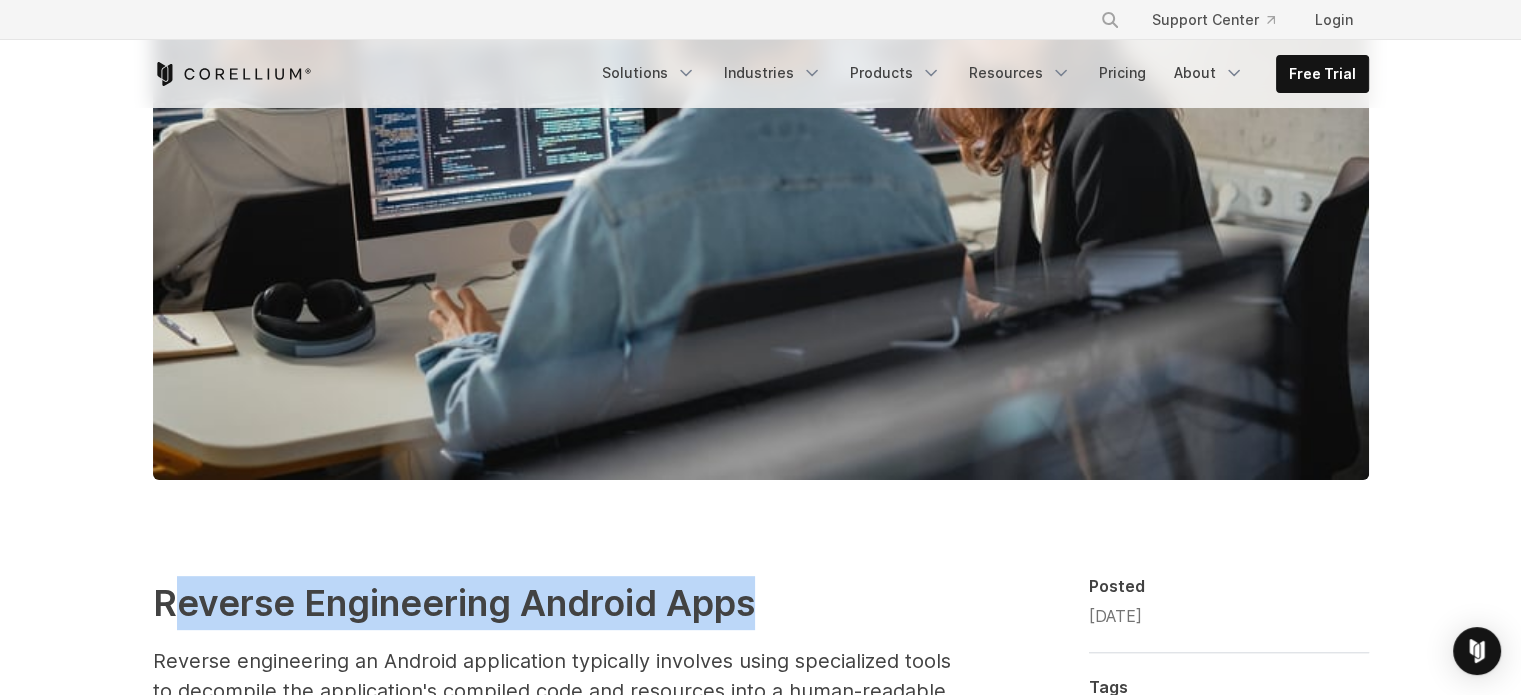 drag, startPoint x: 784, startPoint y: 592, endPoint x: 164, endPoint y: 591, distance: 620.0008 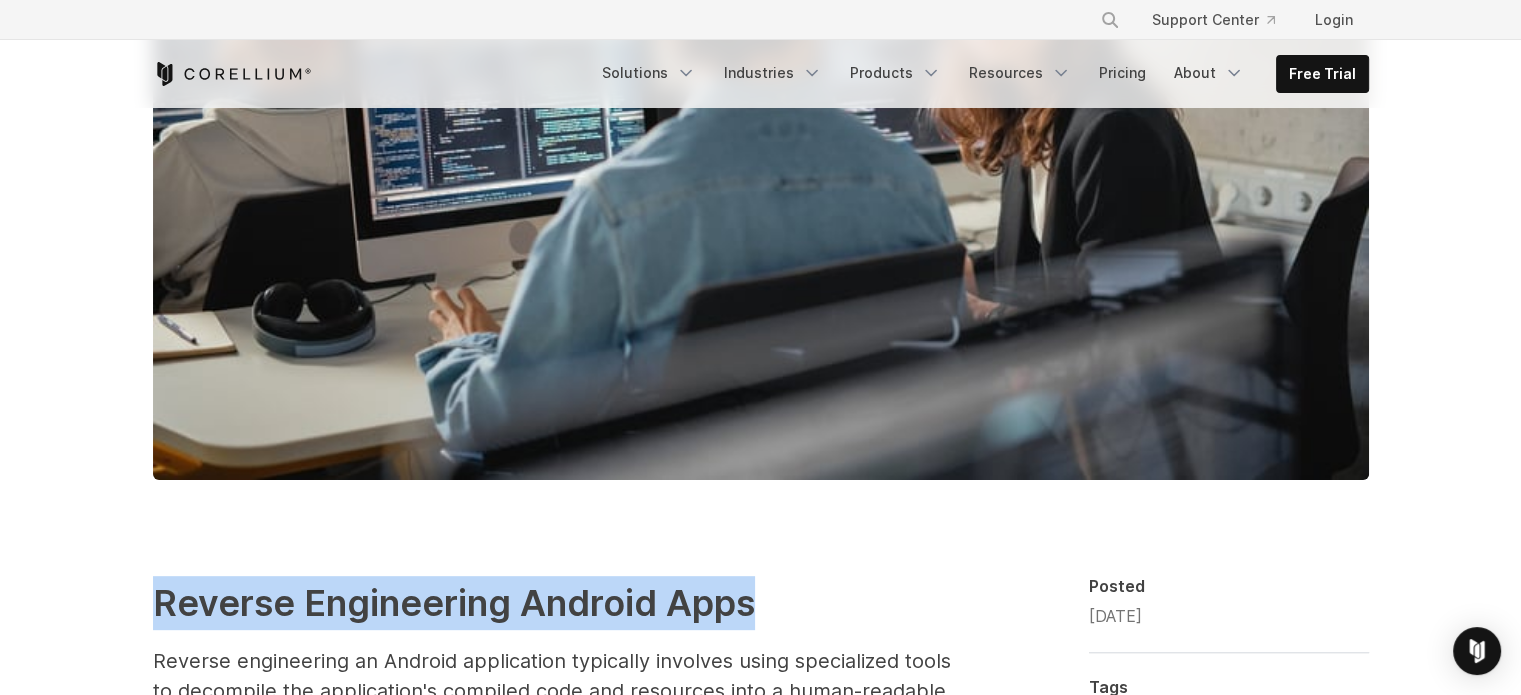 drag, startPoint x: 149, startPoint y: 593, endPoint x: 768, endPoint y: 615, distance: 619.3908 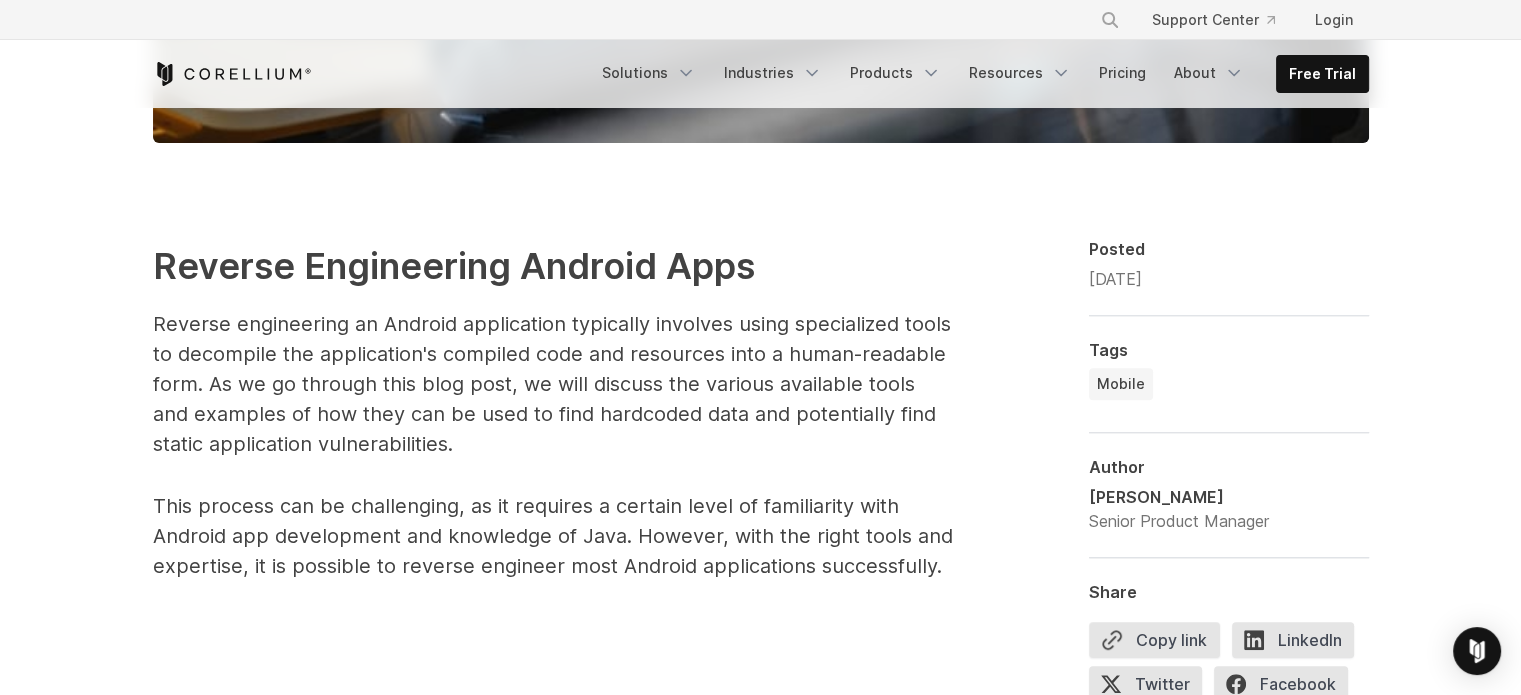 scroll, scrollTop: 1100, scrollLeft: 0, axis: vertical 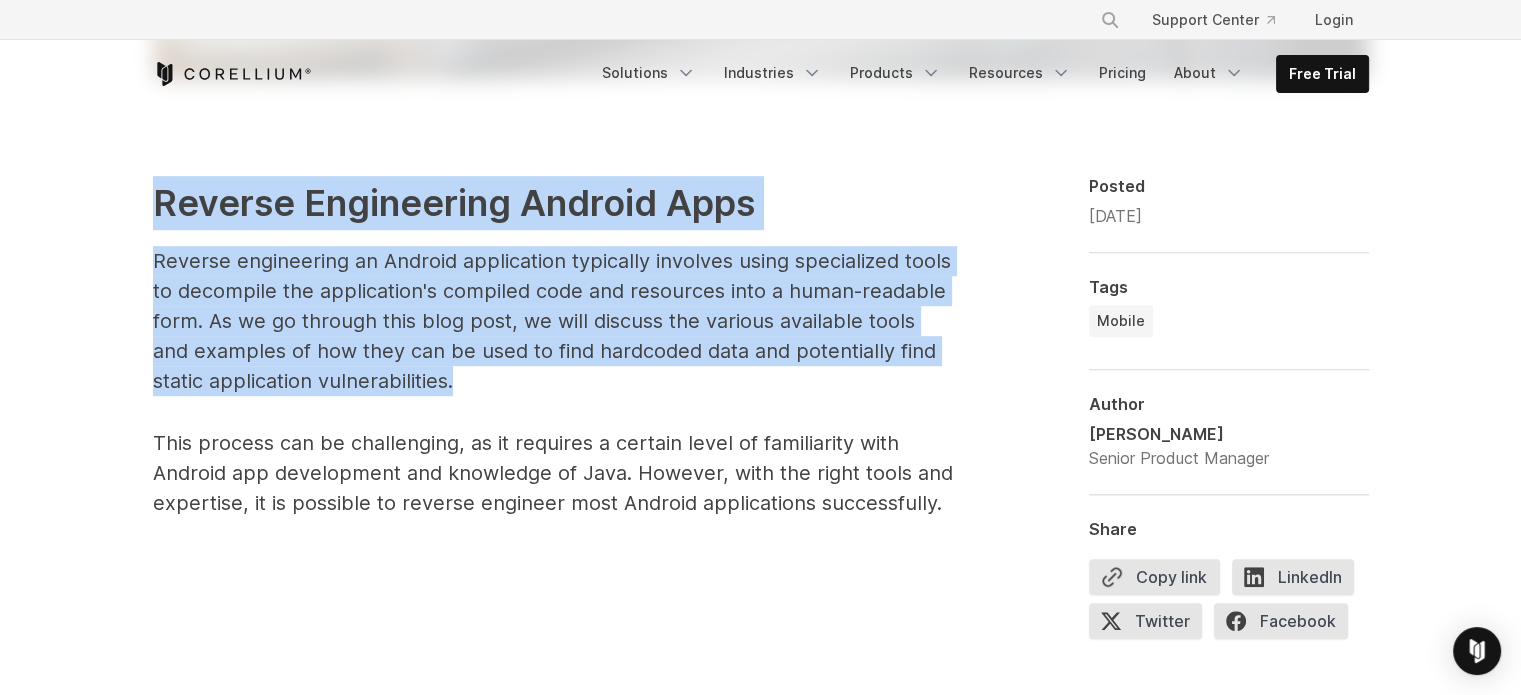 drag, startPoint x: 424, startPoint y: 393, endPoint x: 148, endPoint y: 205, distance: 333.9461 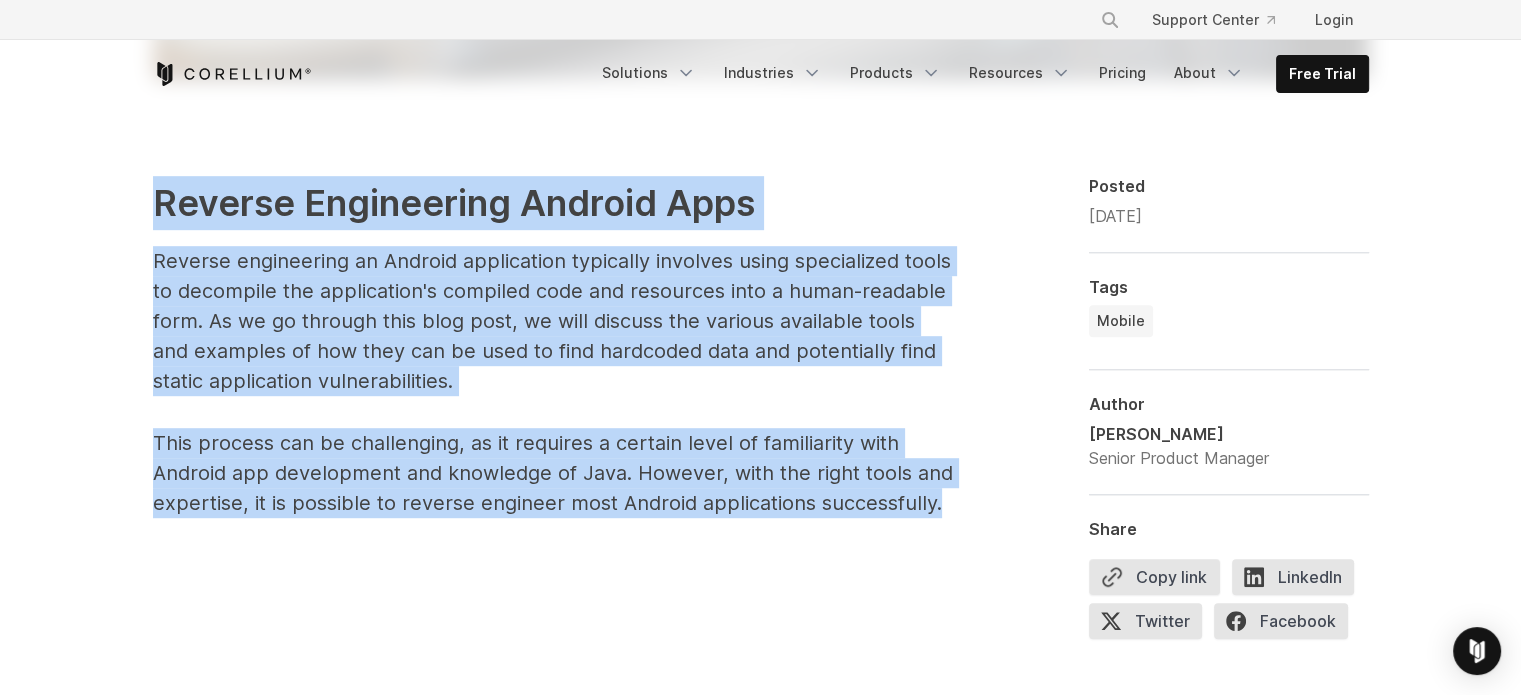 drag, startPoint x: 155, startPoint y: 199, endPoint x: 947, endPoint y: 504, distance: 848.6984 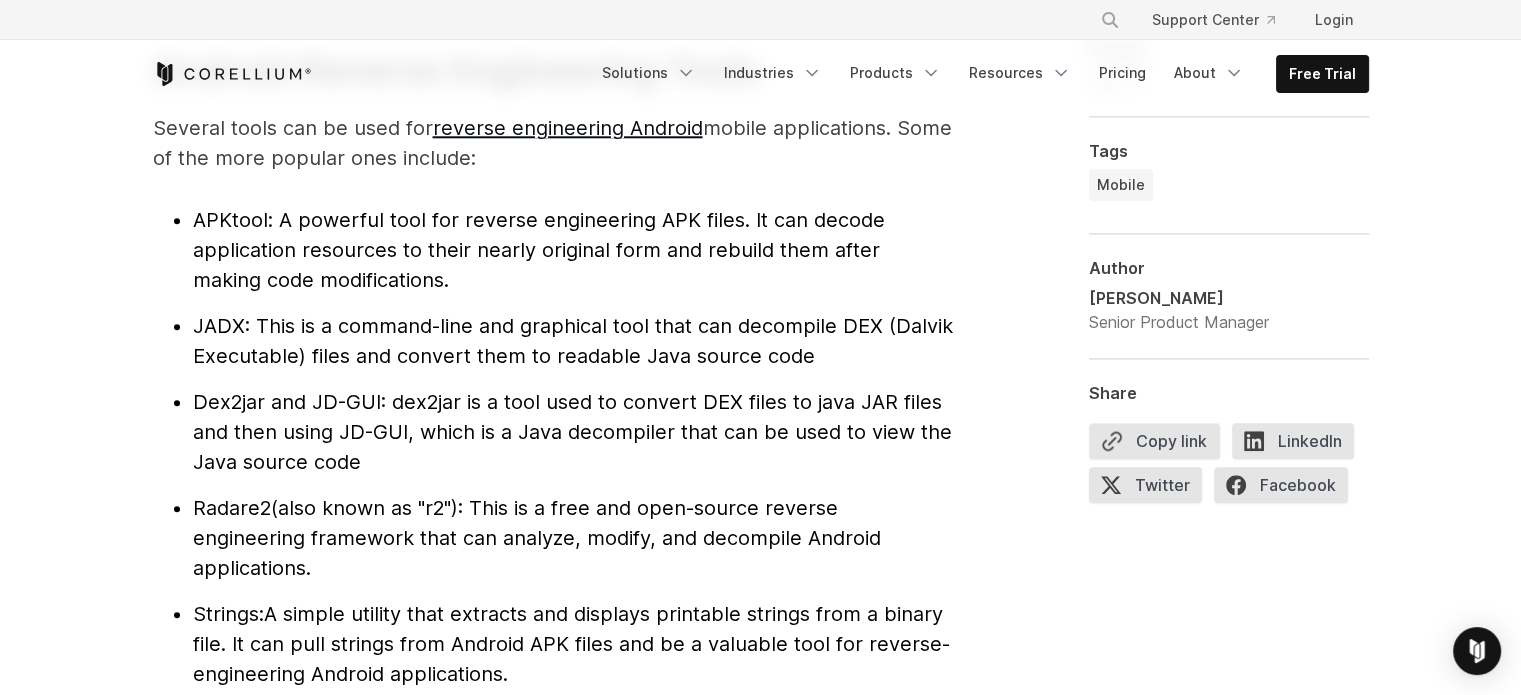scroll, scrollTop: 2200, scrollLeft: 0, axis: vertical 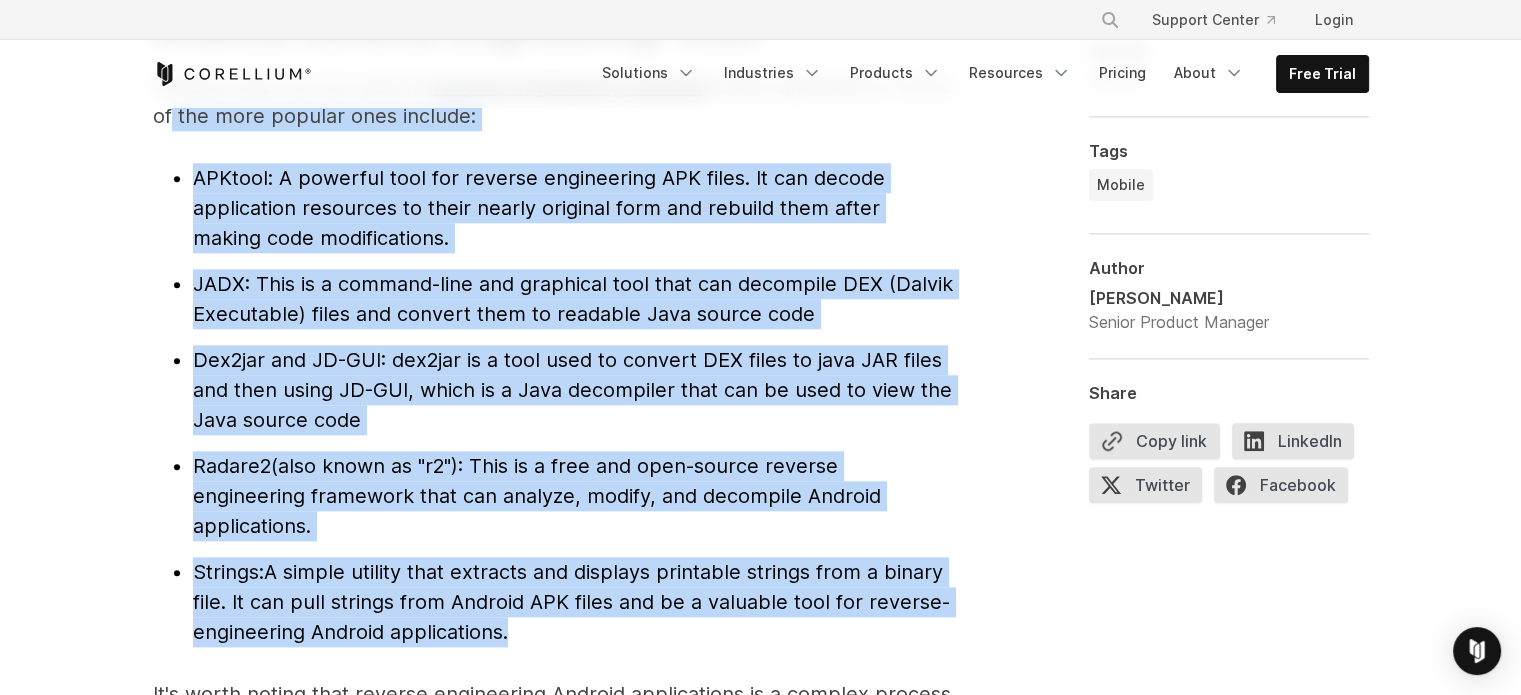 drag, startPoint x: 532, startPoint y: 633, endPoint x: 160, endPoint y: 116, distance: 636.9246 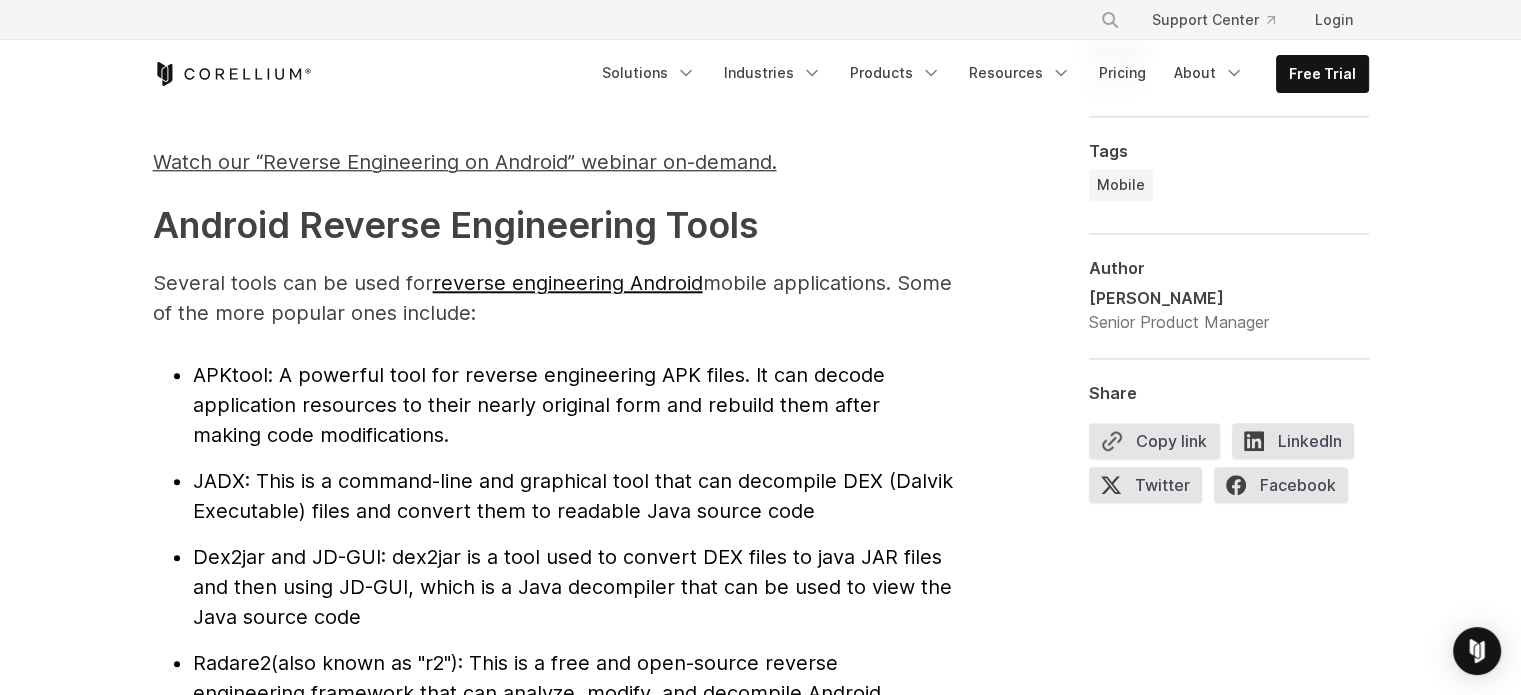 scroll, scrollTop: 2000, scrollLeft: 0, axis: vertical 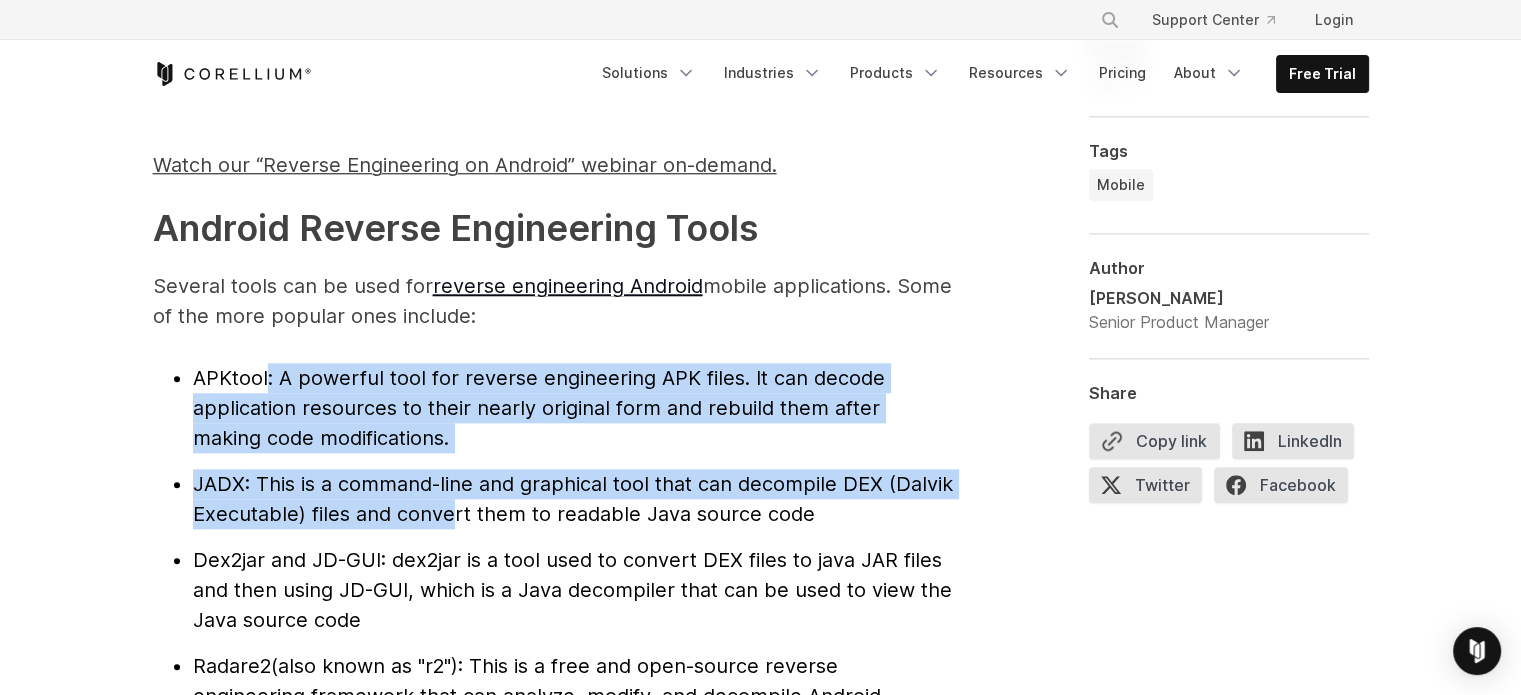 drag, startPoint x: 349, startPoint y: 432, endPoint x: 456, endPoint y: 523, distance: 140.46352 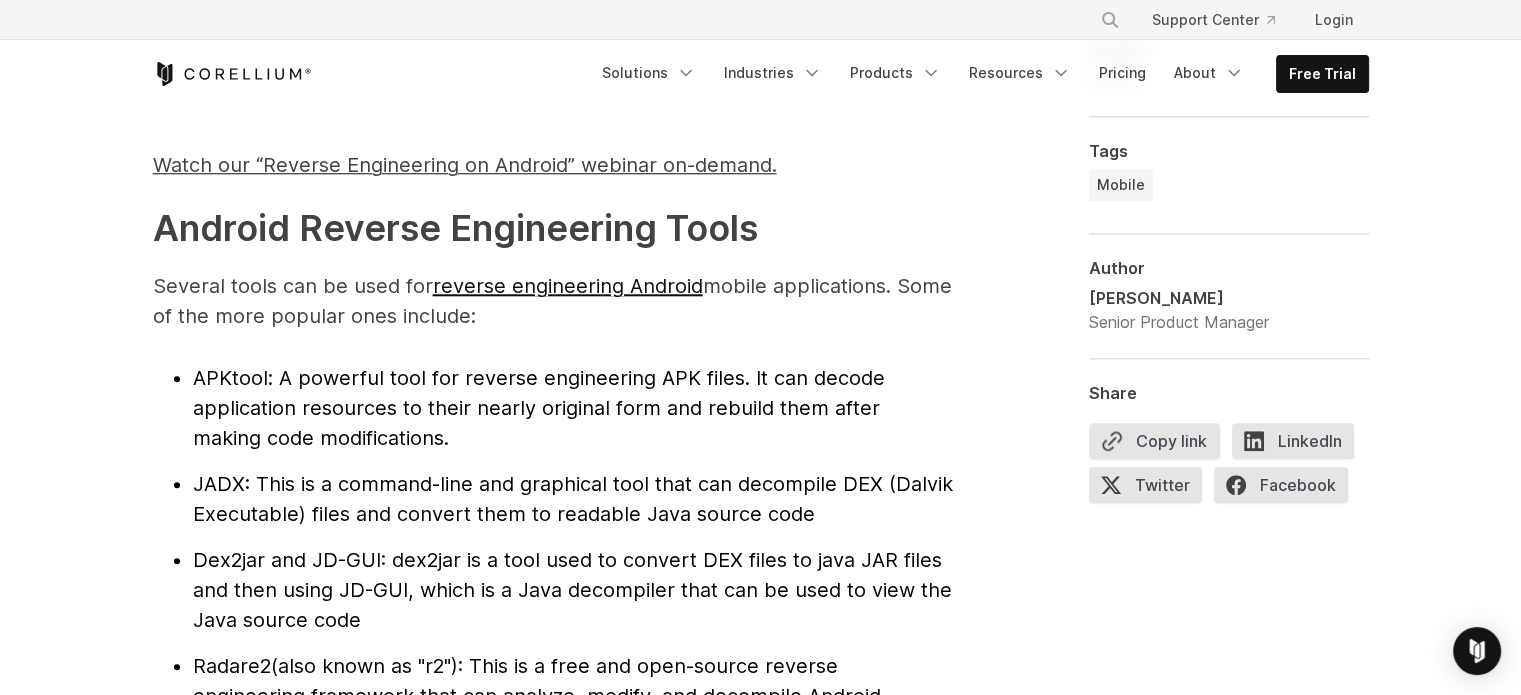 click on "Dex2jar and JD-GUI : dex2jar is a tool used to convert DEX files to java JAR files and then using JD-GUI, which is a Java decompiler that can be used to view the Java source code" at bounding box center (573, 590) 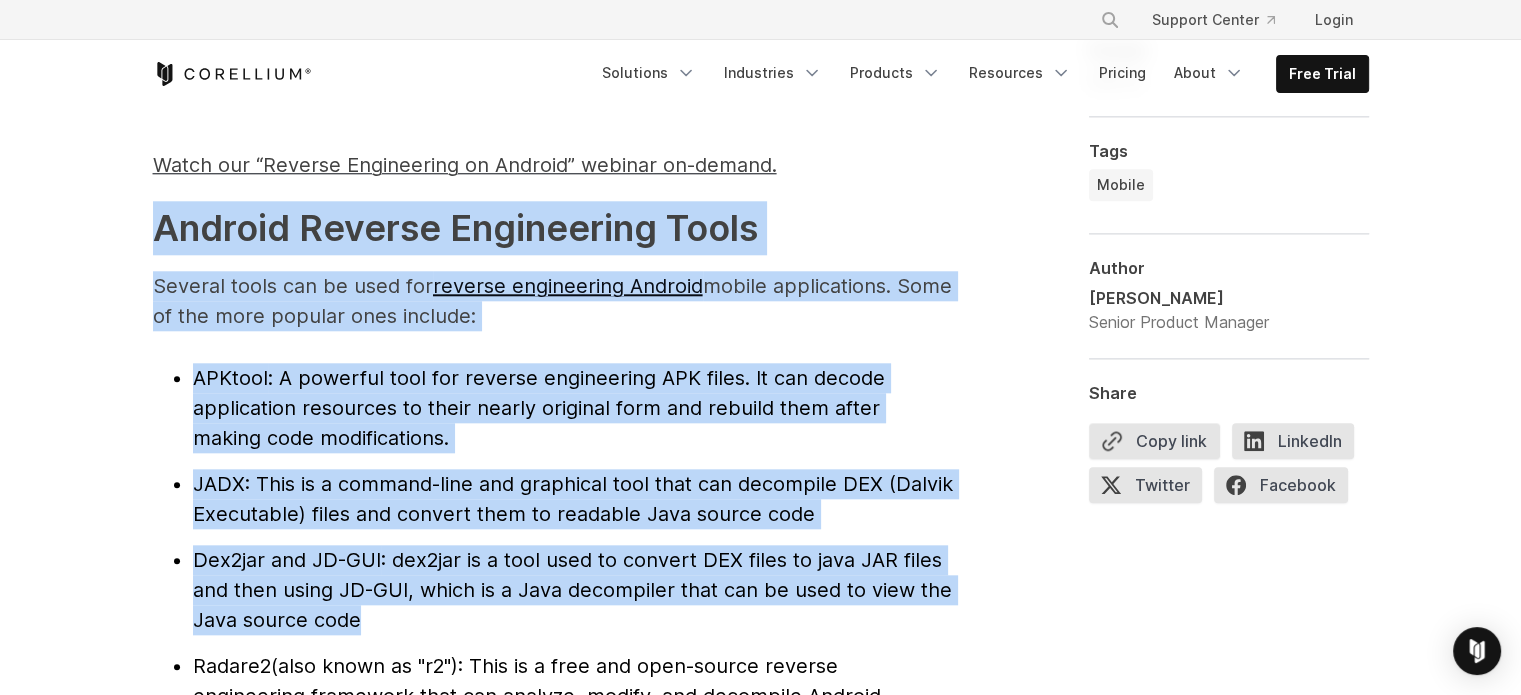 drag, startPoint x: 363, startPoint y: 614, endPoint x: 136, endPoint y: 241, distance: 436.644 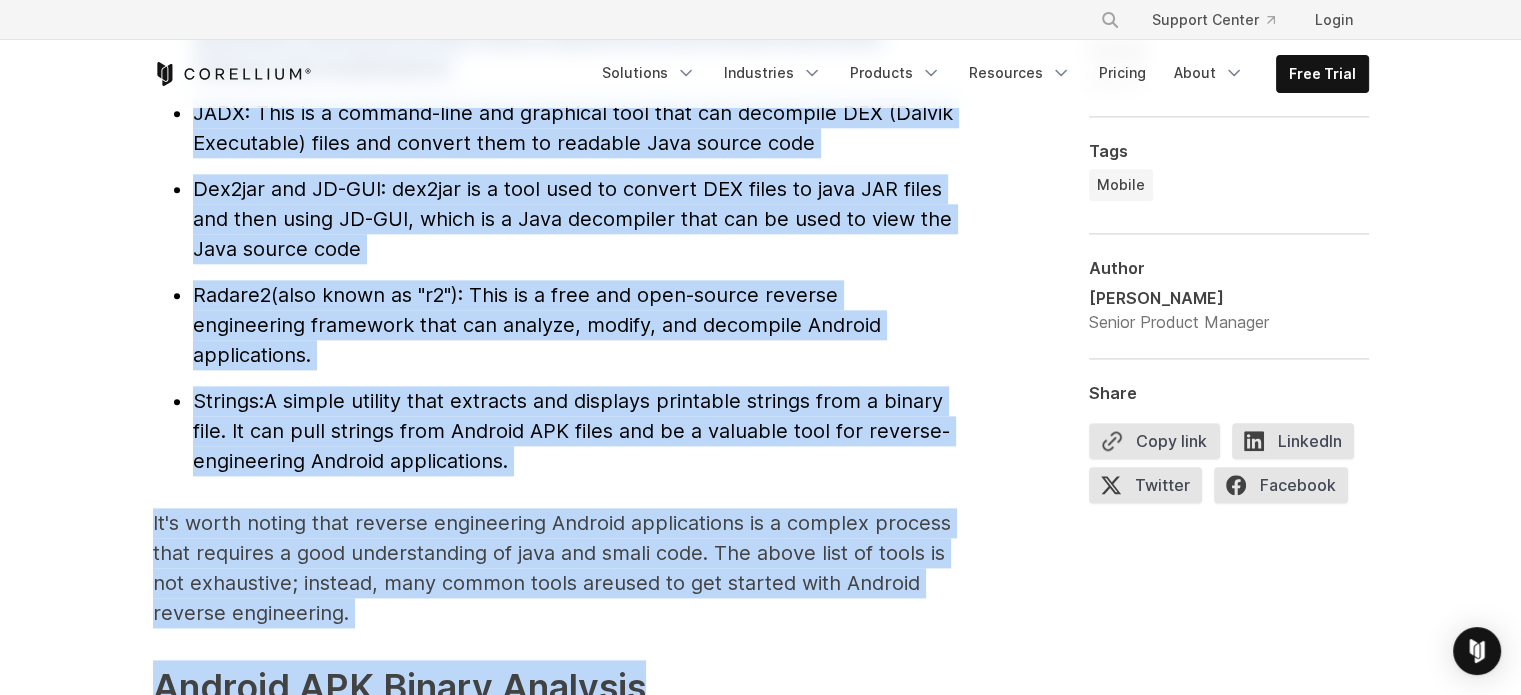 scroll, scrollTop: 2387, scrollLeft: 0, axis: vertical 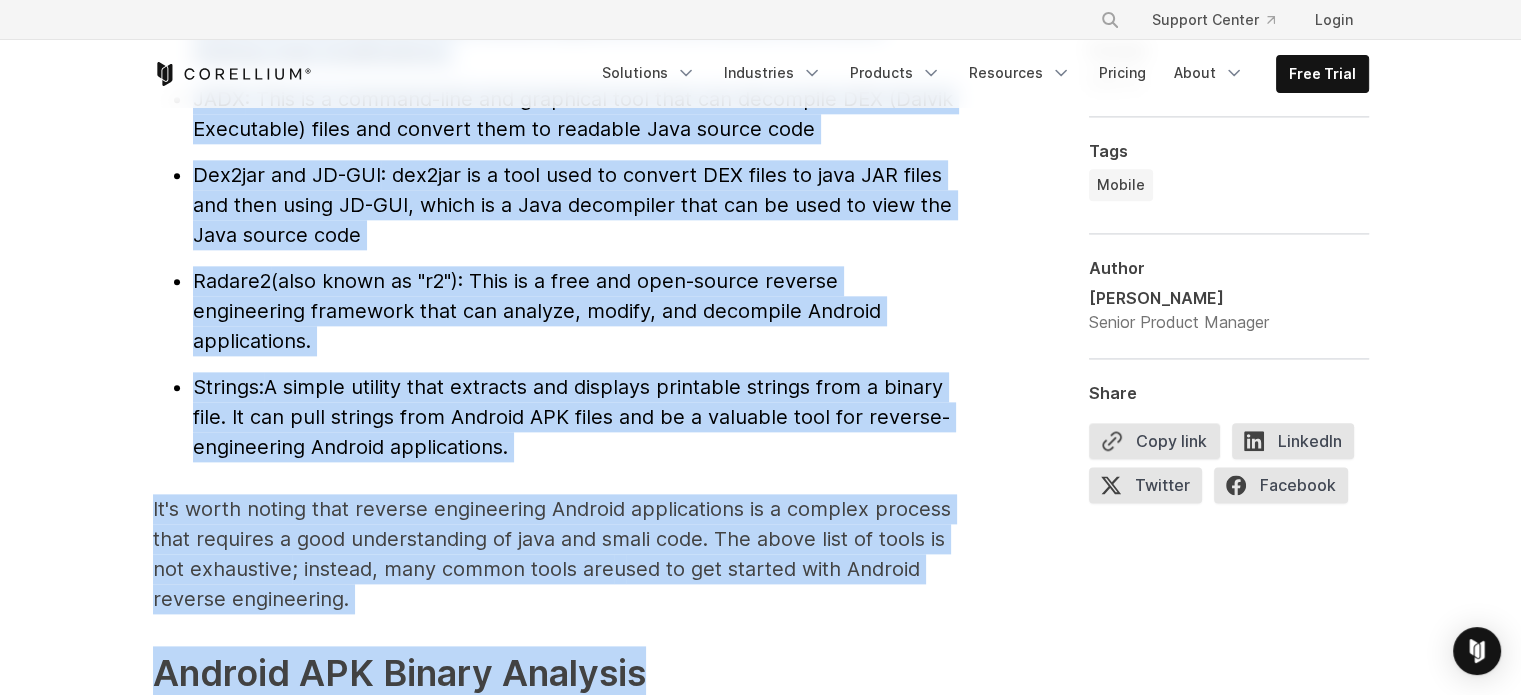 drag, startPoint x: 150, startPoint y: 223, endPoint x: 649, endPoint y: 679, distance: 675.9711 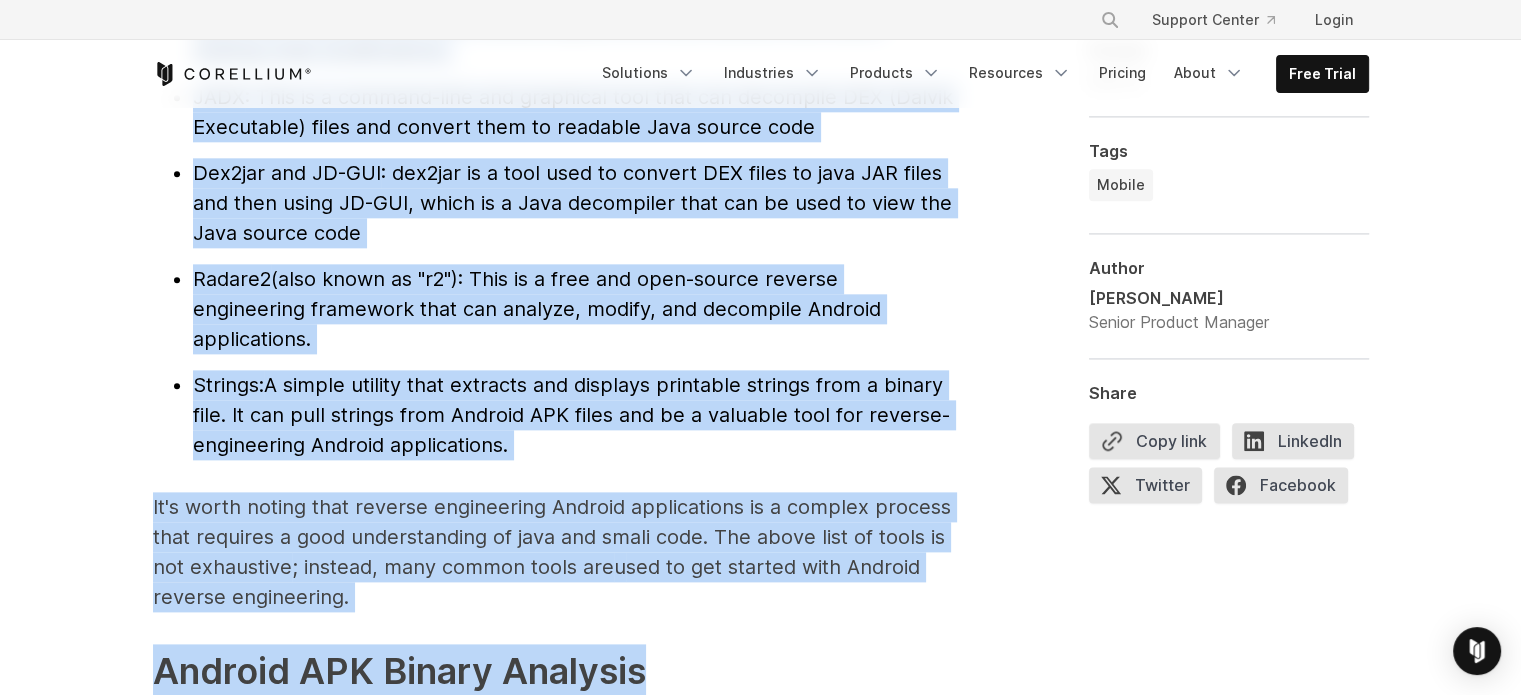 click on "Android APK Binary Analysis" at bounding box center (553, 671) 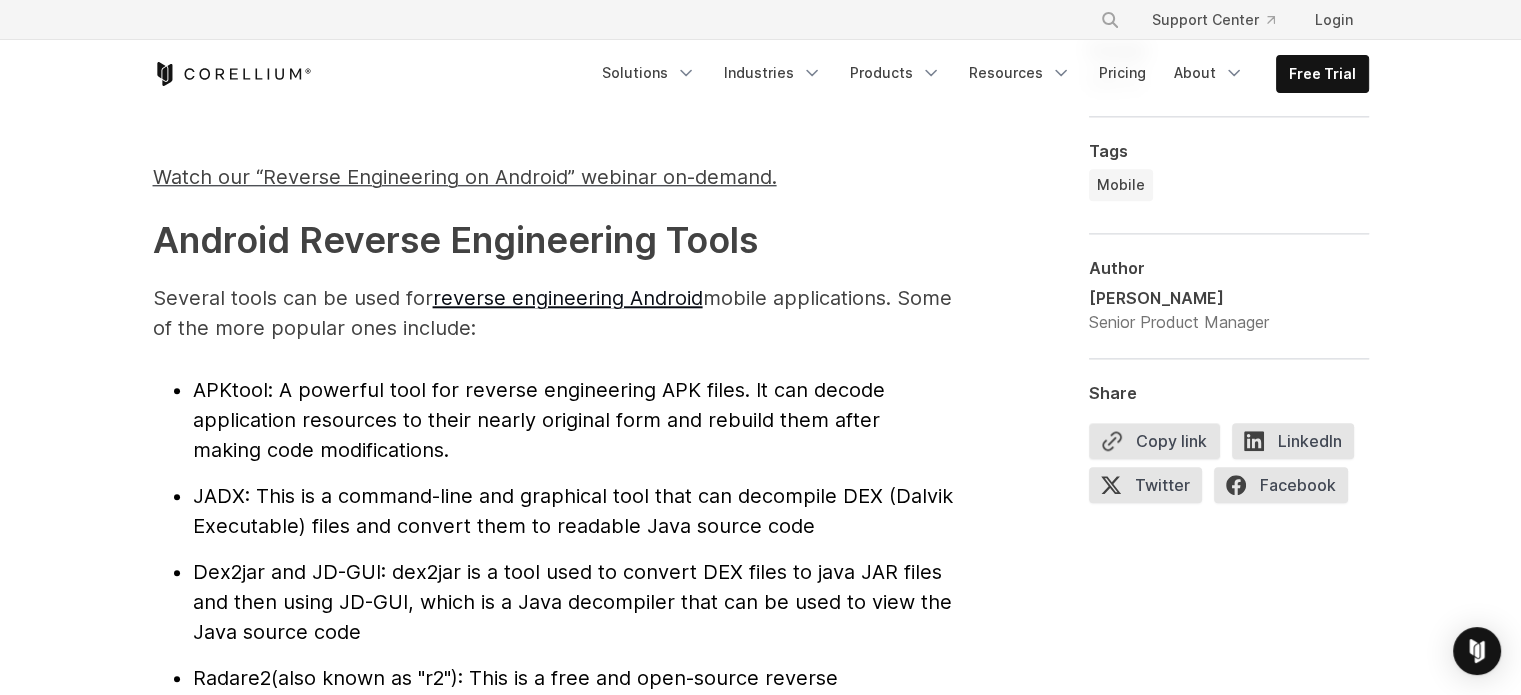scroll, scrollTop: 1987, scrollLeft: 0, axis: vertical 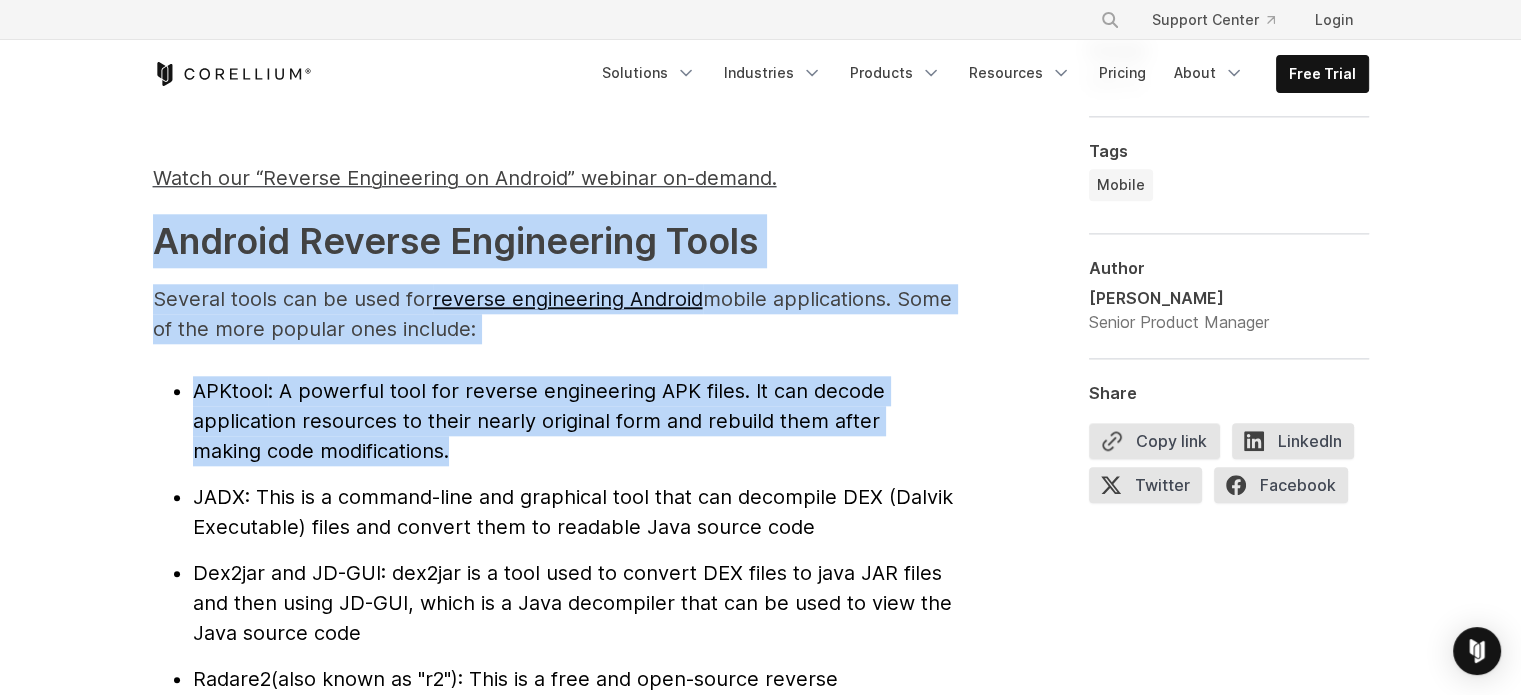 drag, startPoint x: 386, startPoint y: 450, endPoint x: 144, endPoint y: 256, distance: 310.16125 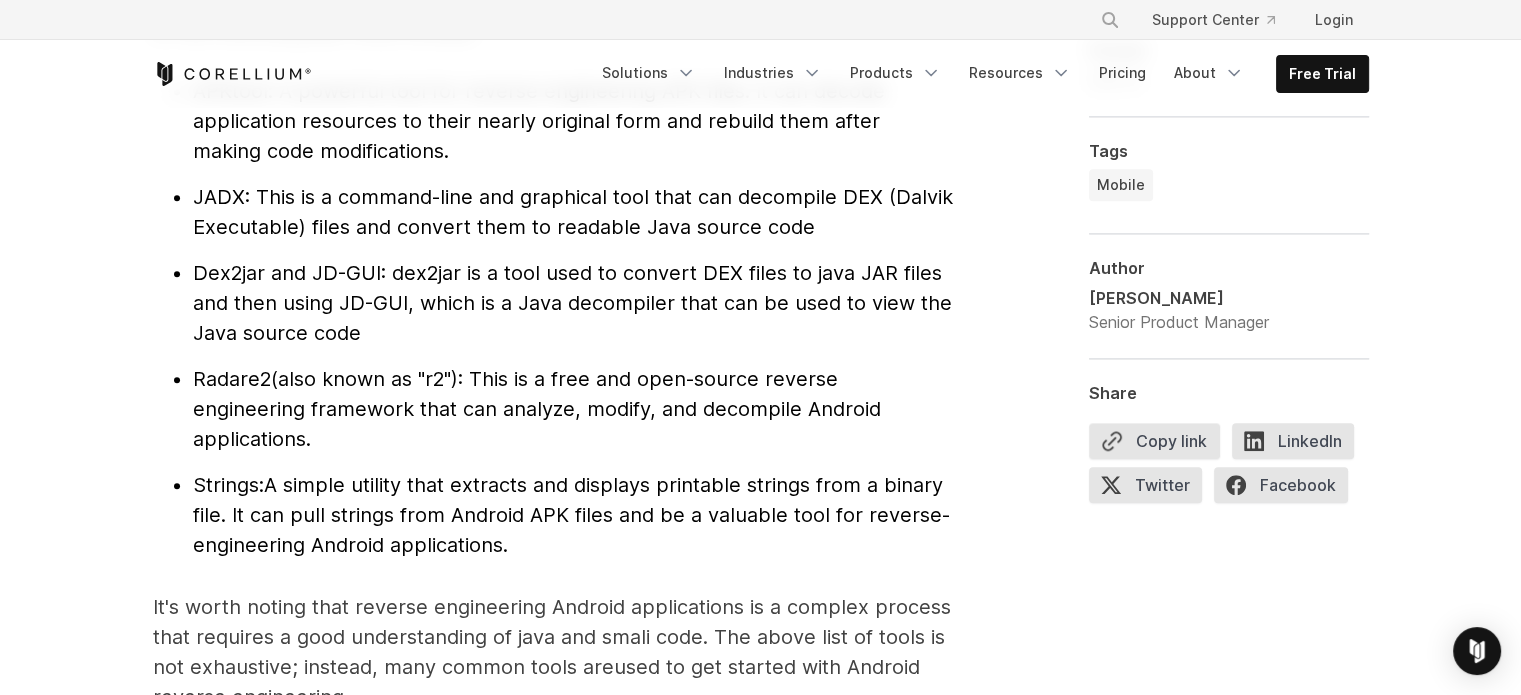 scroll, scrollTop: 2387, scrollLeft: 0, axis: vertical 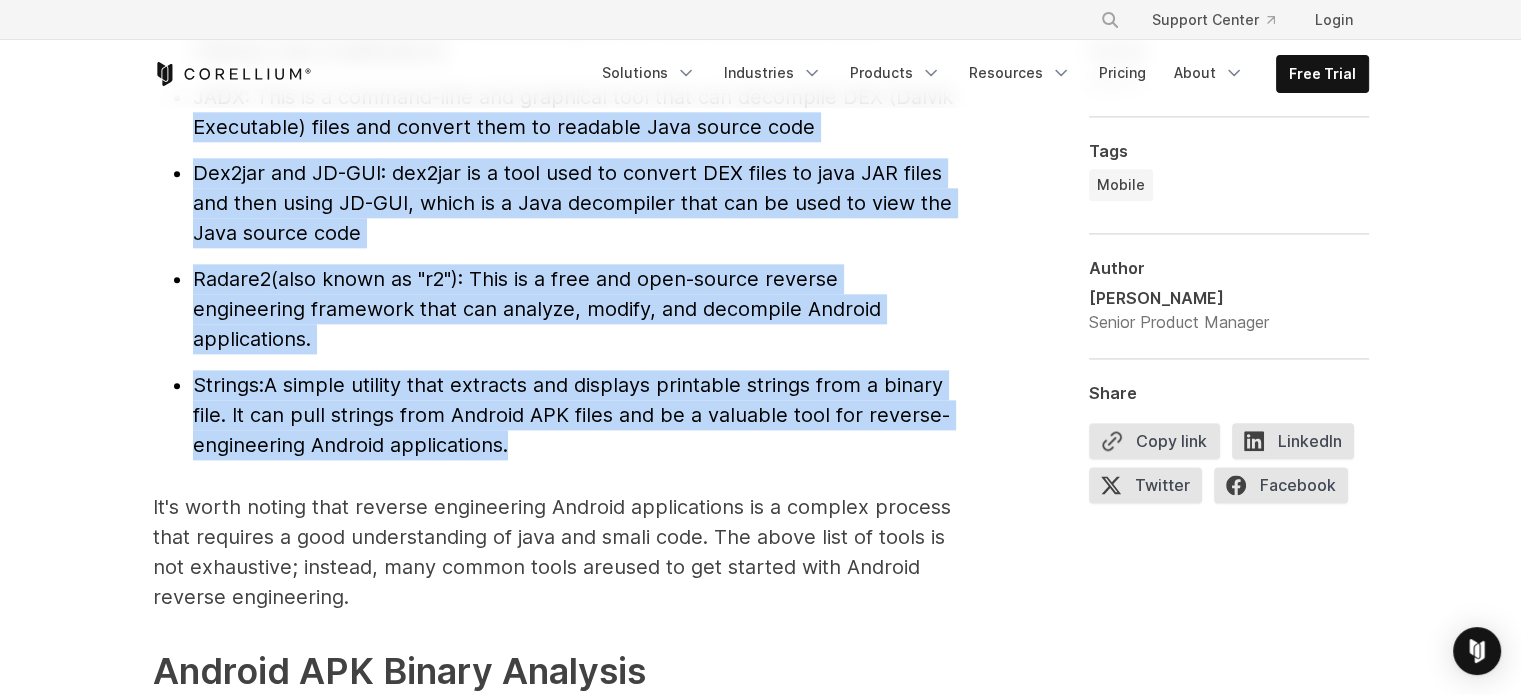 drag, startPoint x: 491, startPoint y: 430, endPoint x: 197, endPoint y: 129, distance: 420.75766 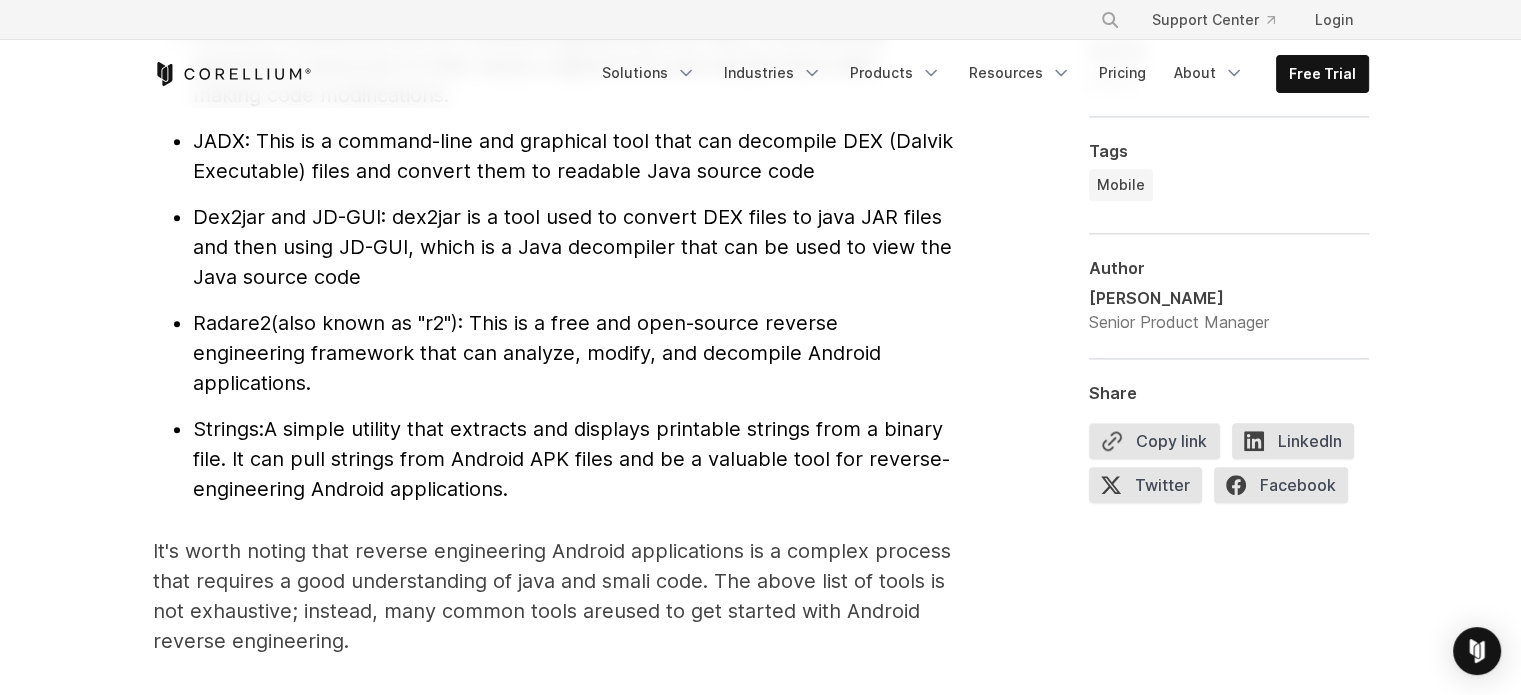 scroll, scrollTop: 2287, scrollLeft: 0, axis: vertical 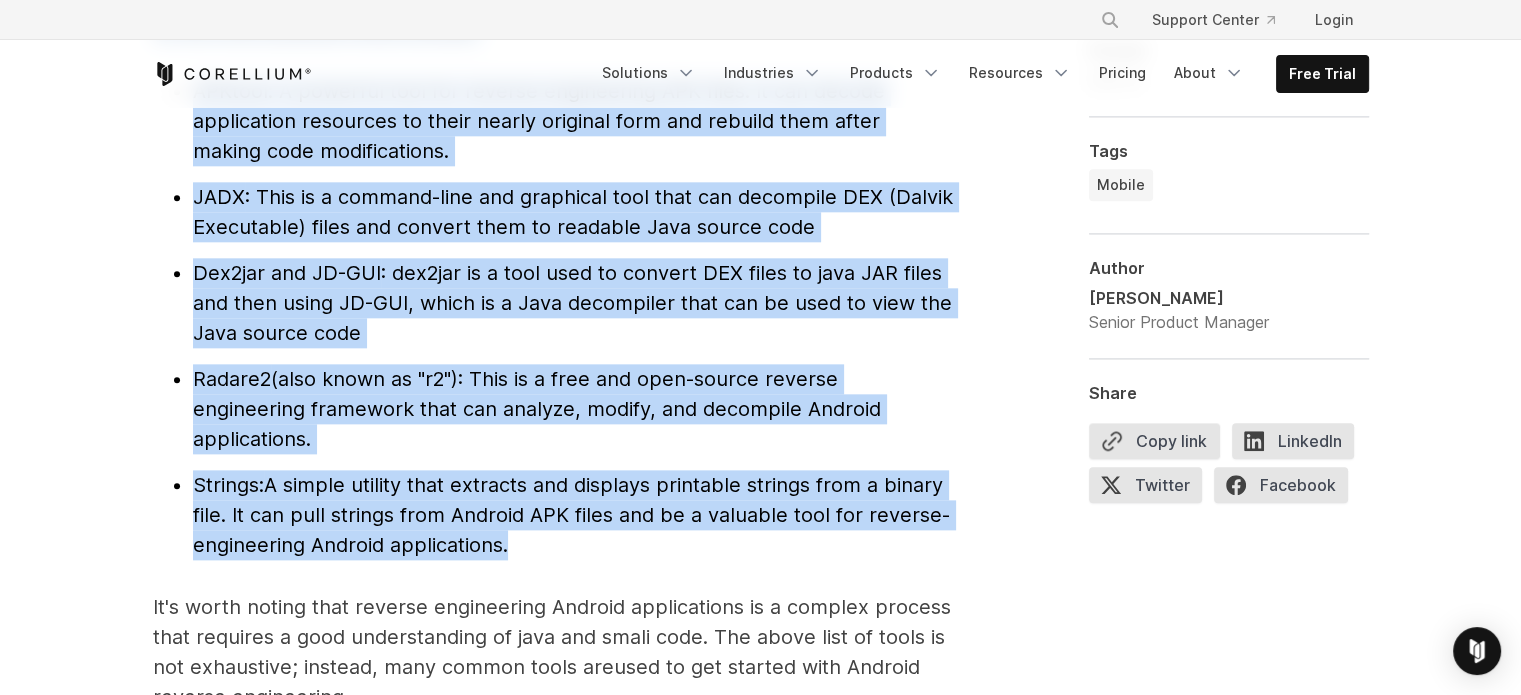drag, startPoint x: 512, startPoint y: 551, endPoint x: 198, endPoint y: 95, distance: 553.6533 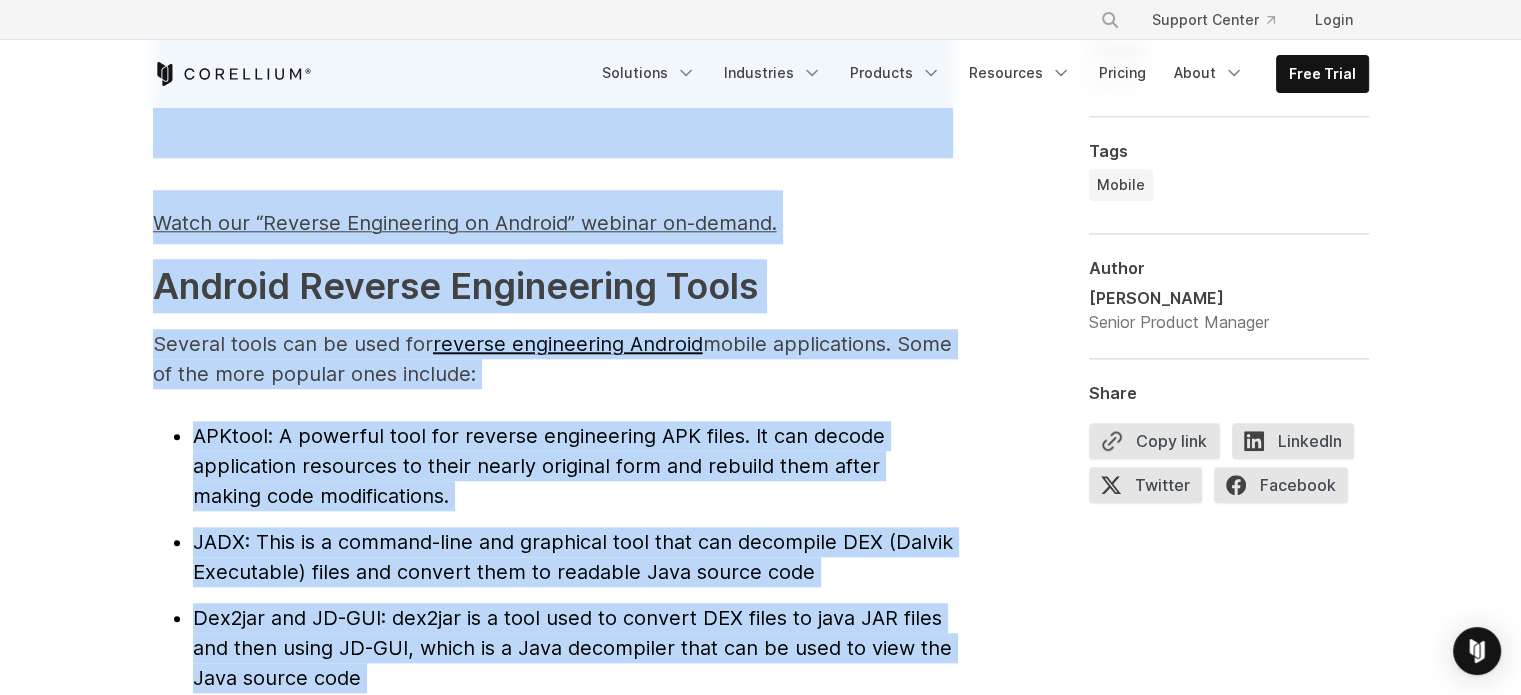 scroll, scrollTop: 1887, scrollLeft: 0, axis: vertical 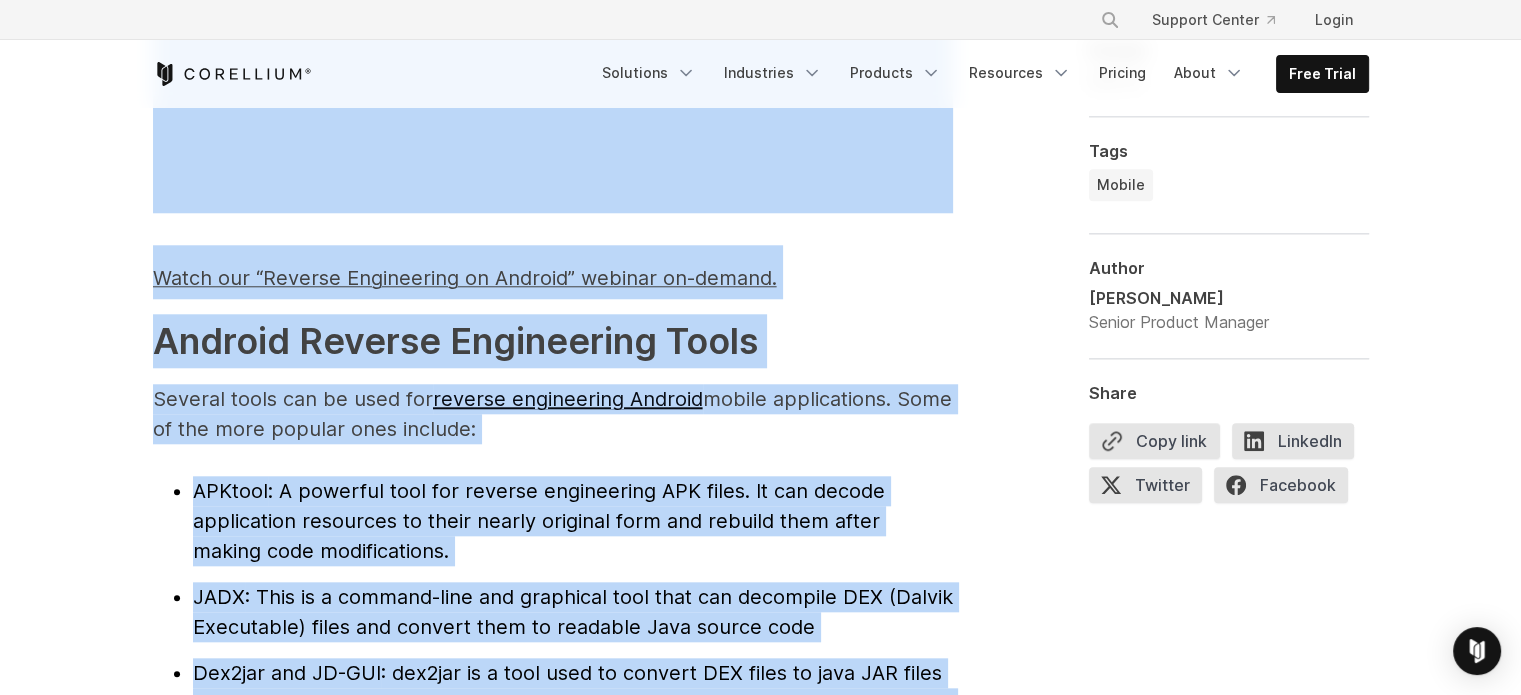 click on "Android Reverse Engineering Tools" at bounding box center (455, 341) 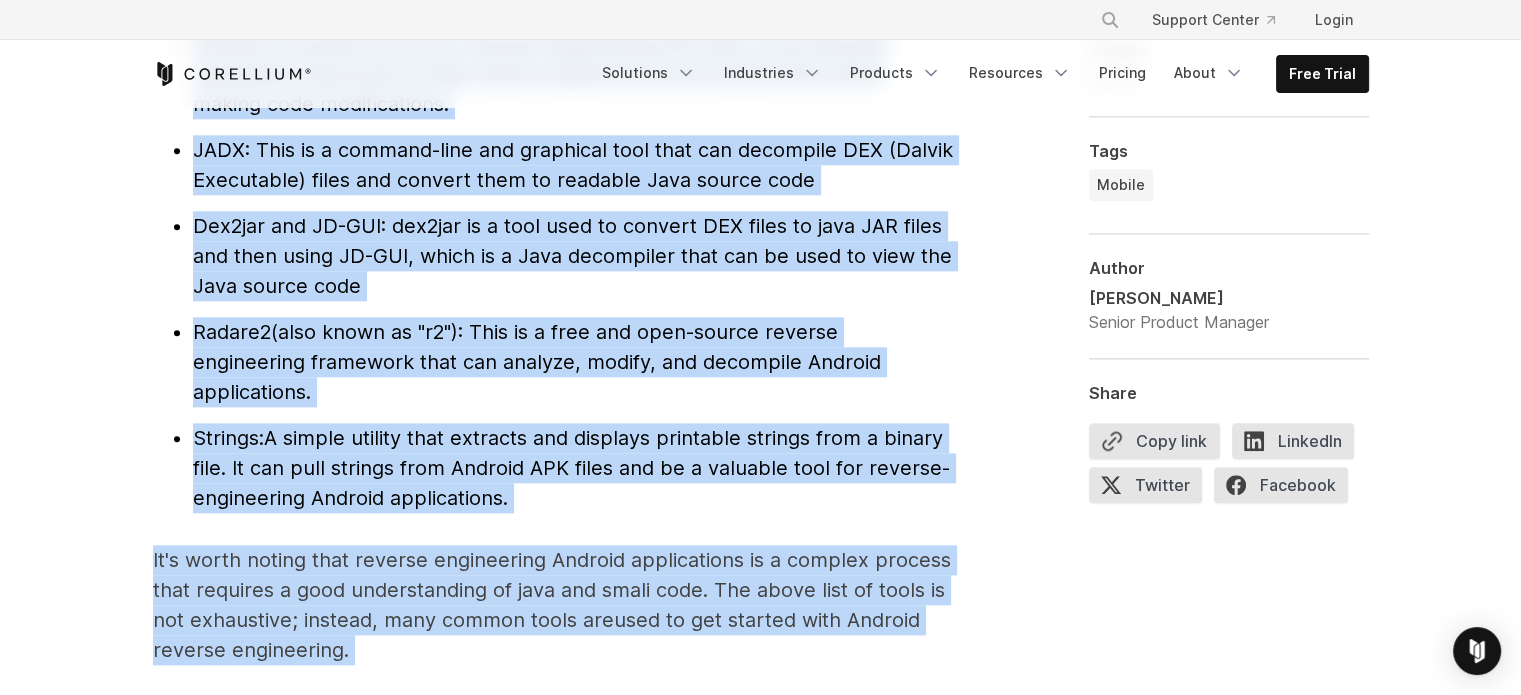 scroll, scrollTop: 2413, scrollLeft: 0, axis: vertical 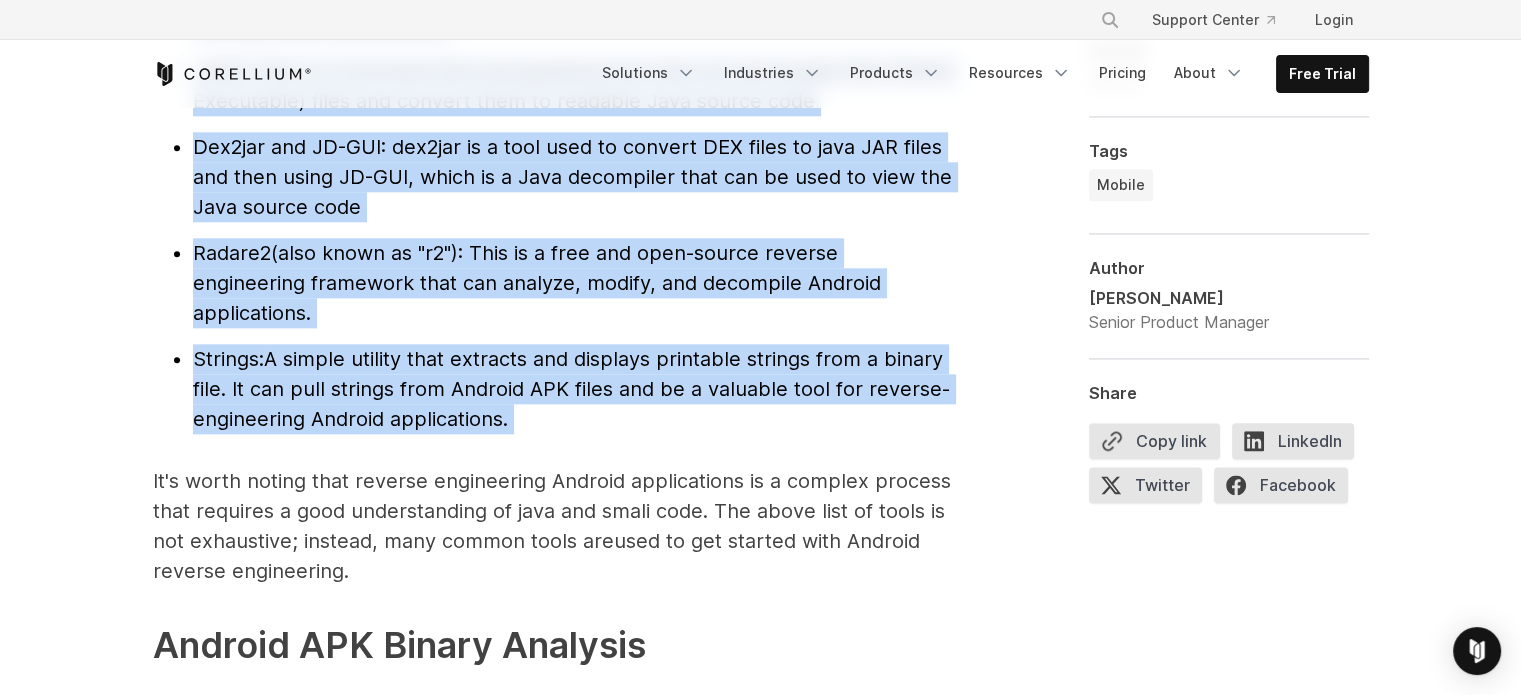 drag, startPoint x: 157, startPoint y: 343, endPoint x: 520, endPoint y: 413, distance: 369.6877 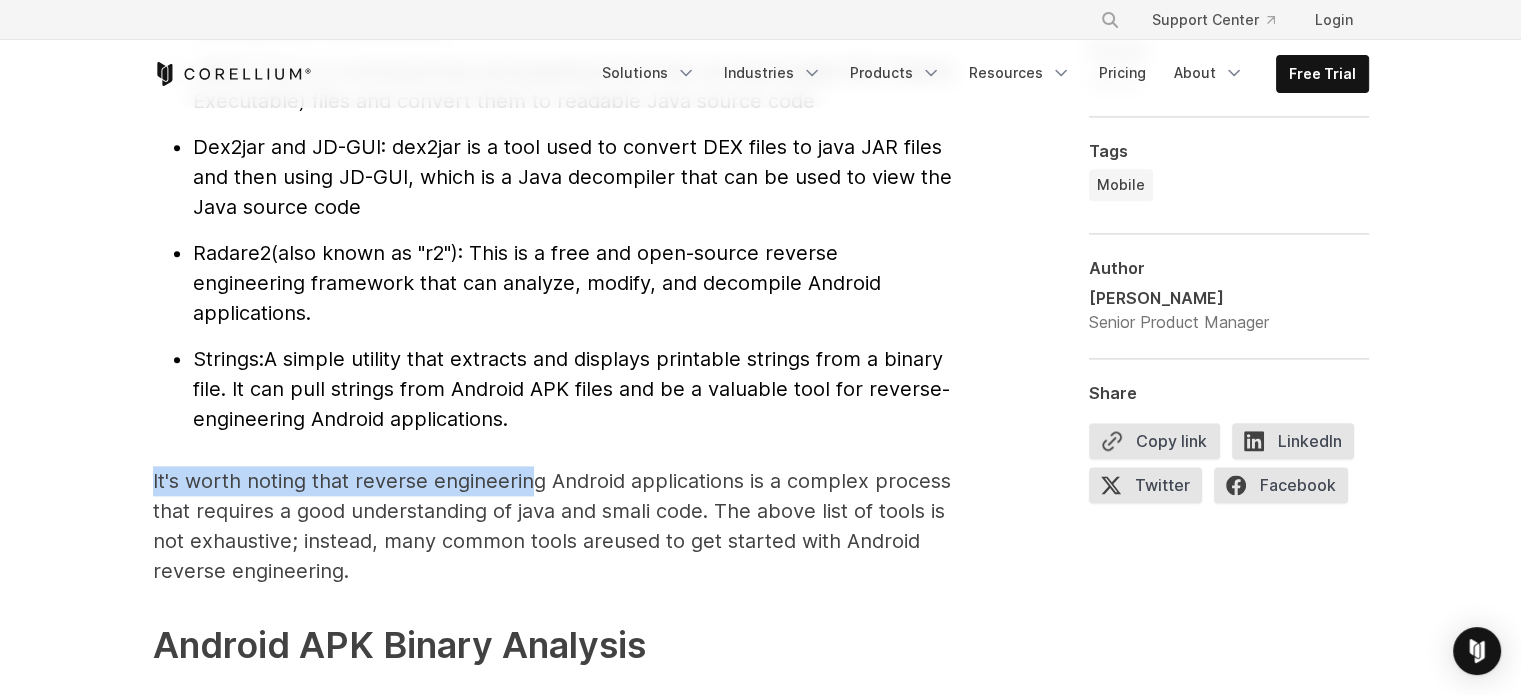 drag, startPoint x: 541, startPoint y: 417, endPoint x: 534, endPoint y: 446, distance: 29.832869 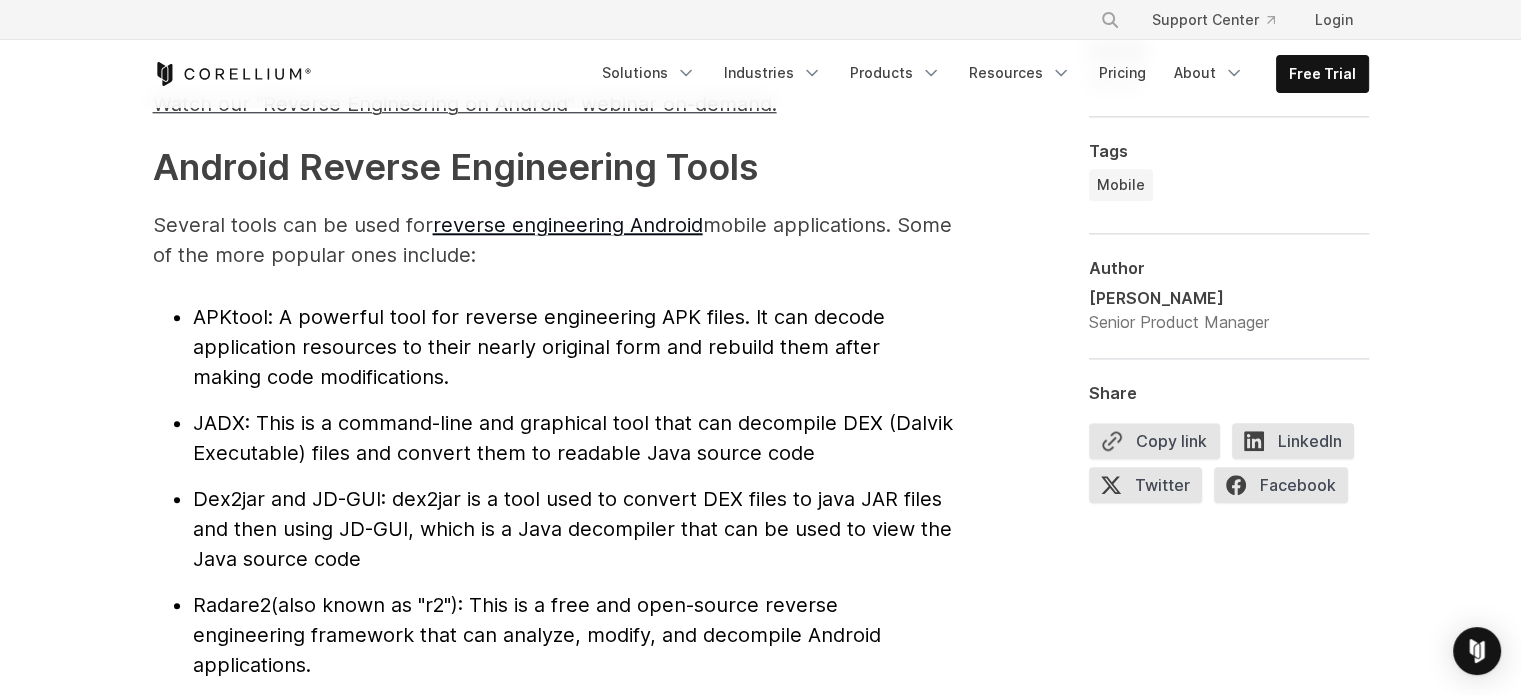 scroll, scrollTop: 2113, scrollLeft: 0, axis: vertical 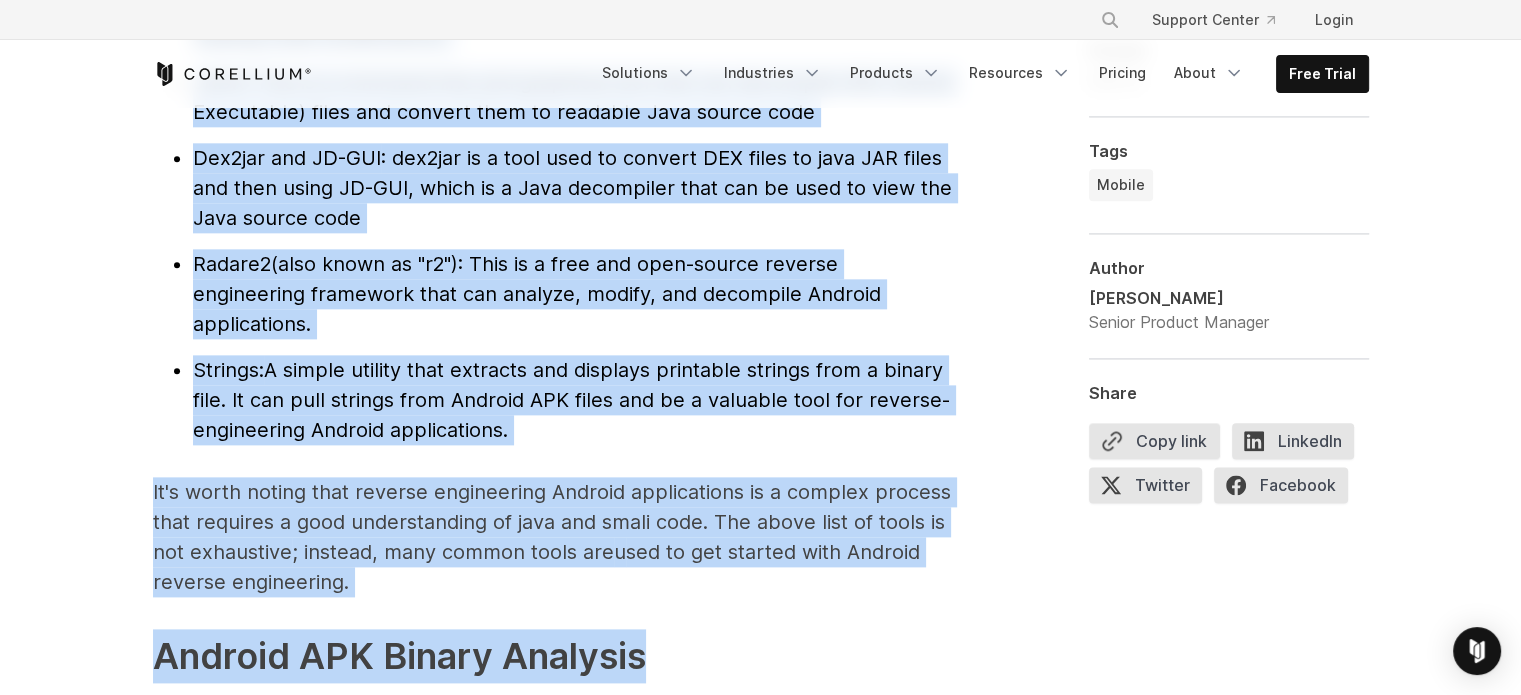 drag, startPoint x: 190, startPoint y: 265, endPoint x: 674, endPoint y: 597, distance: 586.9242 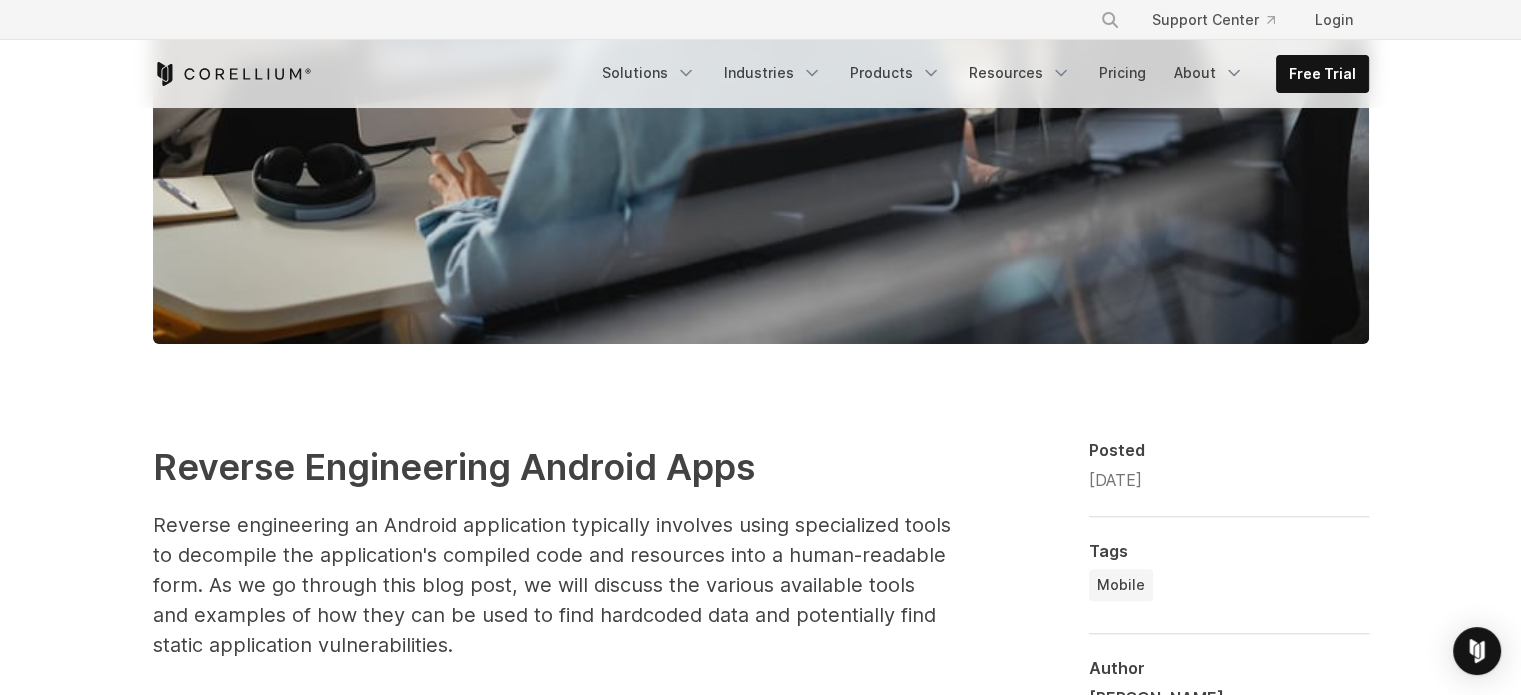 scroll, scrollTop: 802, scrollLeft: 0, axis: vertical 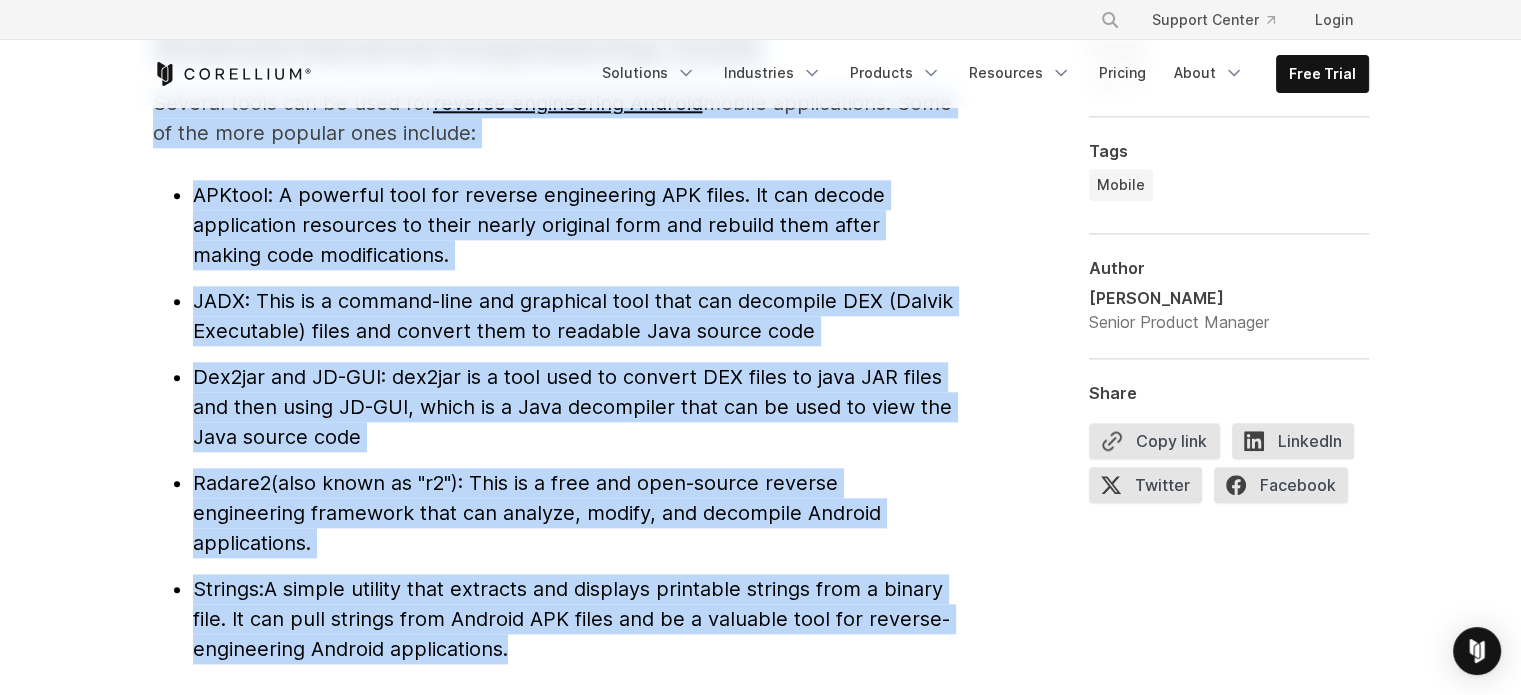 drag, startPoint x: 145, startPoint y: 486, endPoint x: 616, endPoint y: 651, distance: 499.06512 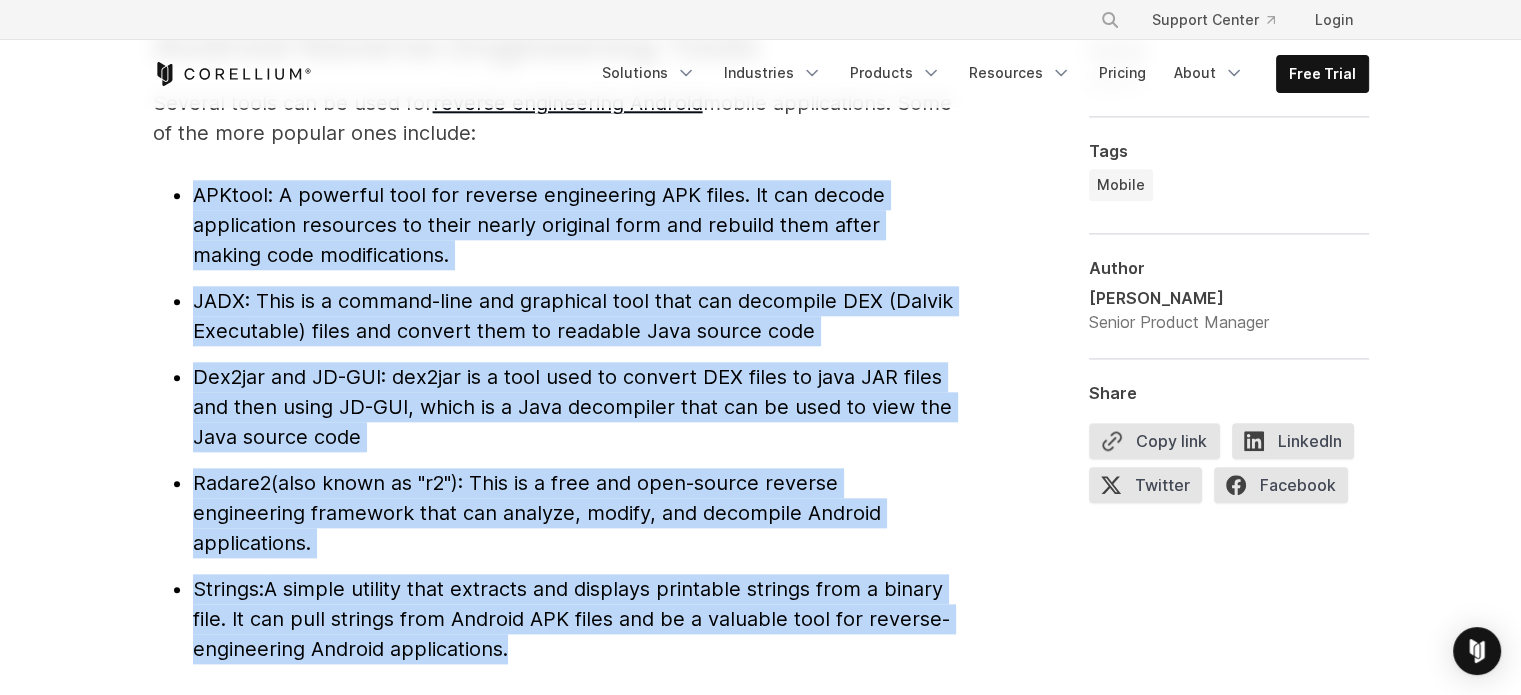 drag, startPoint x: 534, startPoint y: 651, endPoint x: 188, endPoint y: 201, distance: 567.64075 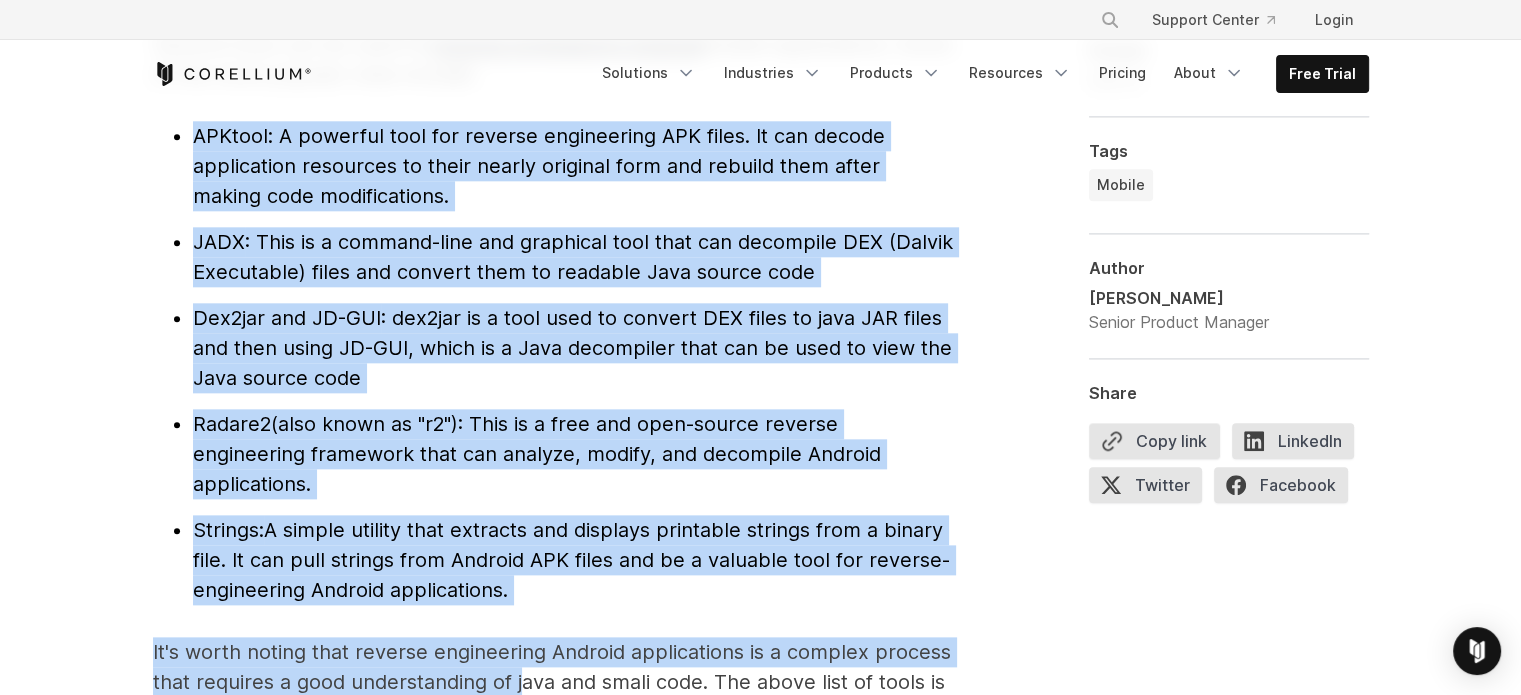 scroll, scrollTop: 2334, scrollLeft: 0, axis: vertical 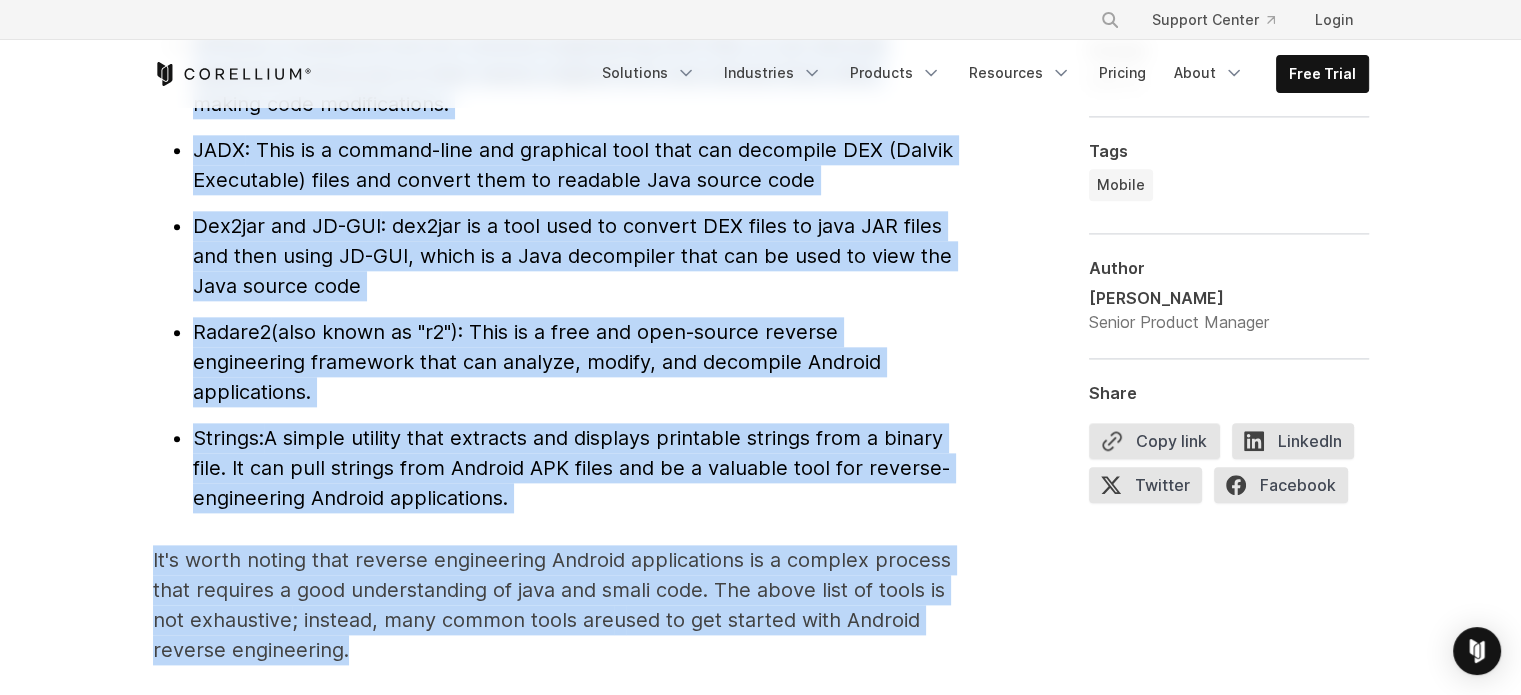 drag, startPoint x: 194, startPoint y: 191, endPoint x: 415, endPoint y: 661, distance: 519.36597 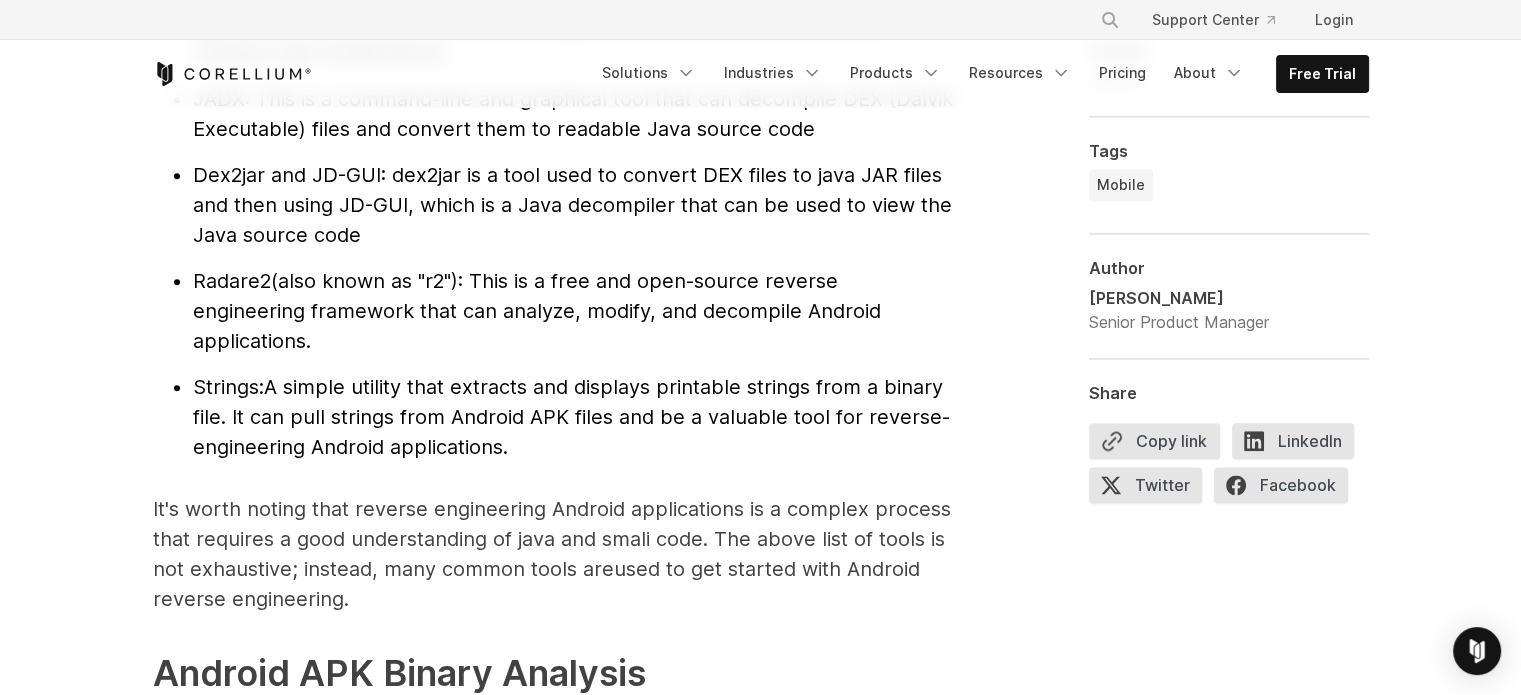 scroll, scrollTop: 2434, scrollLeft: 0, axis: vertical 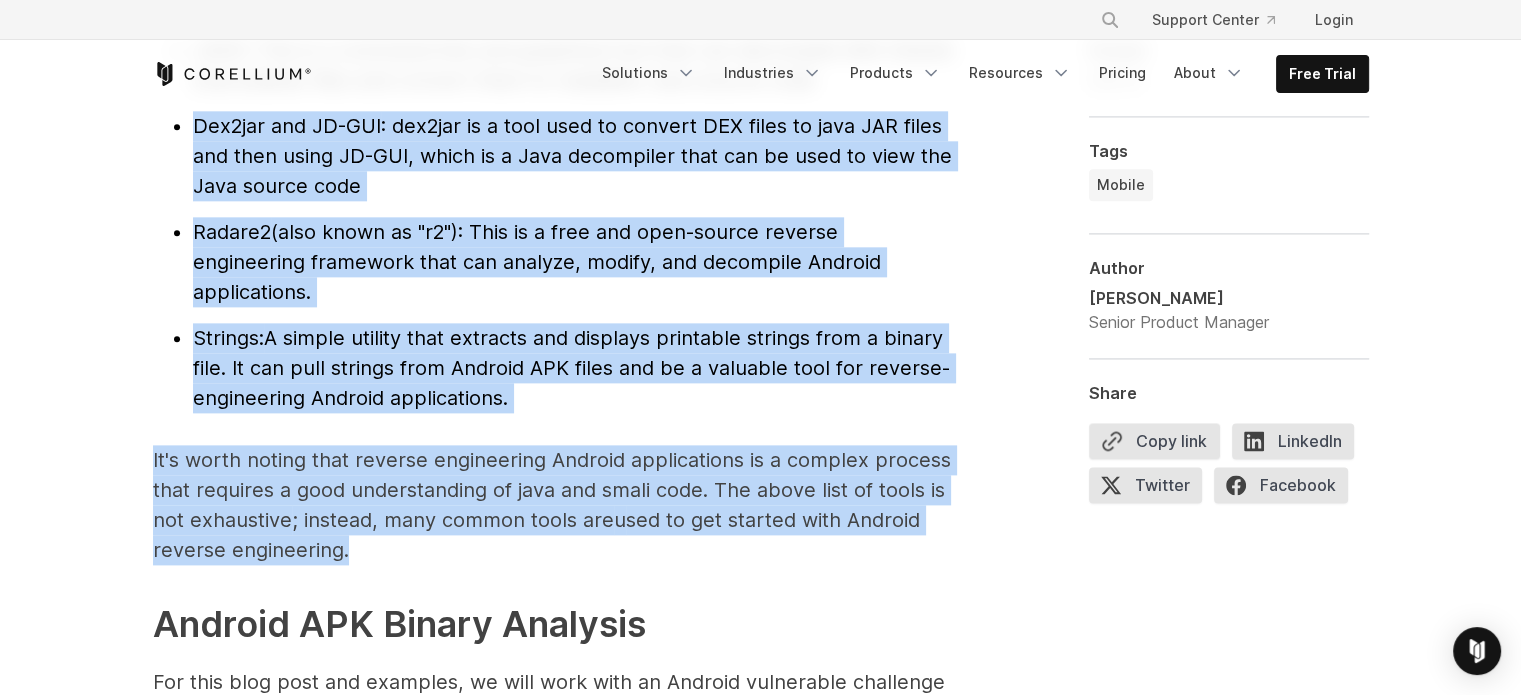 drag, startPoint x: 376, startPoint y: 551, endPoint x: 161, endPoint y: 137, distance: 466.49866 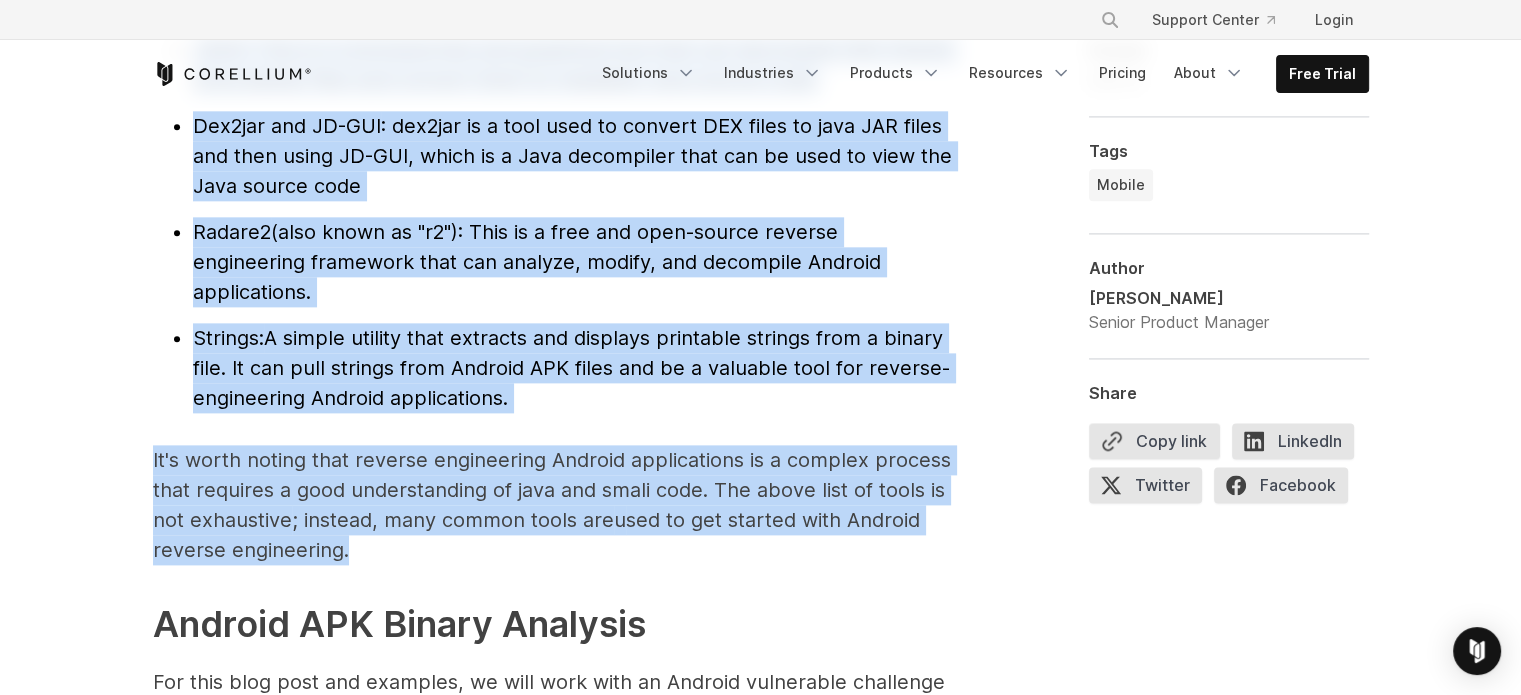 drag, startPoint x: 403, startPoint y: 552, endPoint x: 200, endPoint y: 39, distance: 551.70465 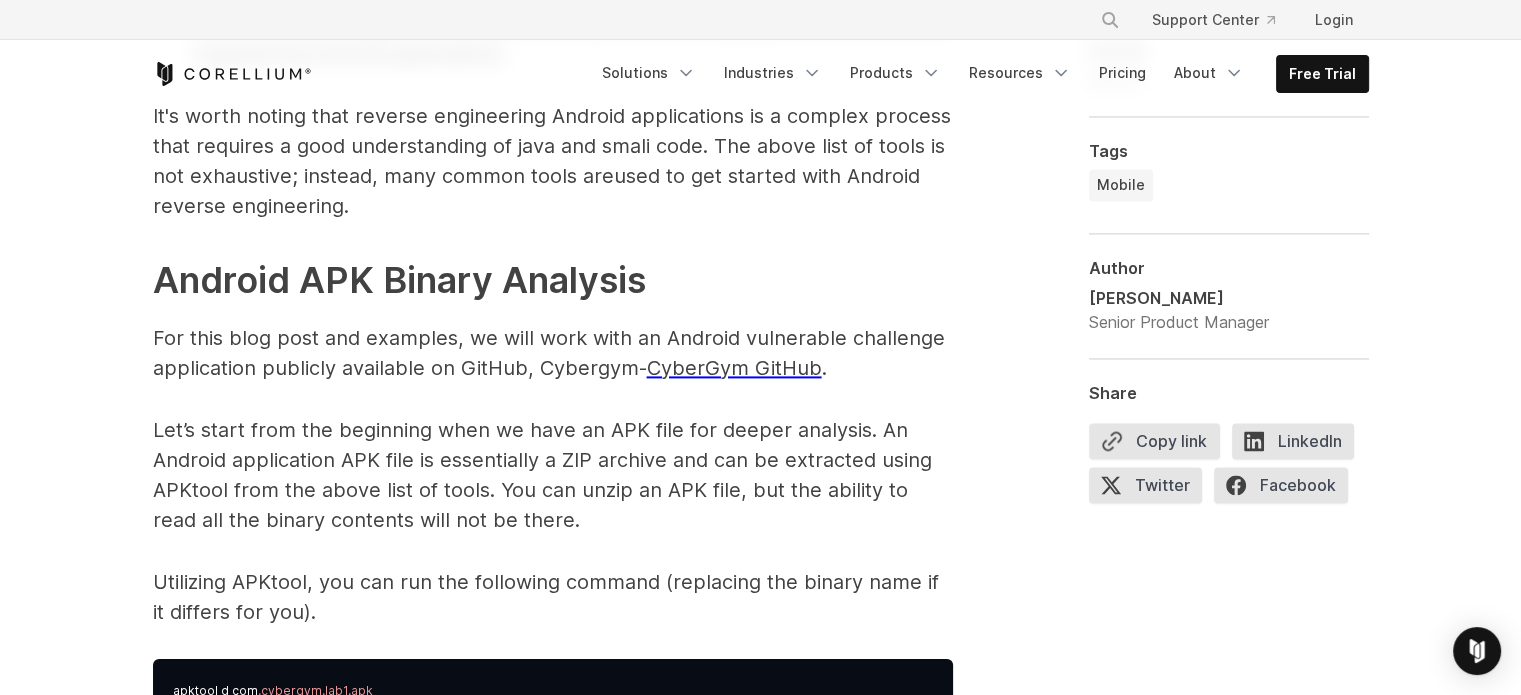 scroll, scrollTop: 2834, scrollLeft: 0, axis: vertical 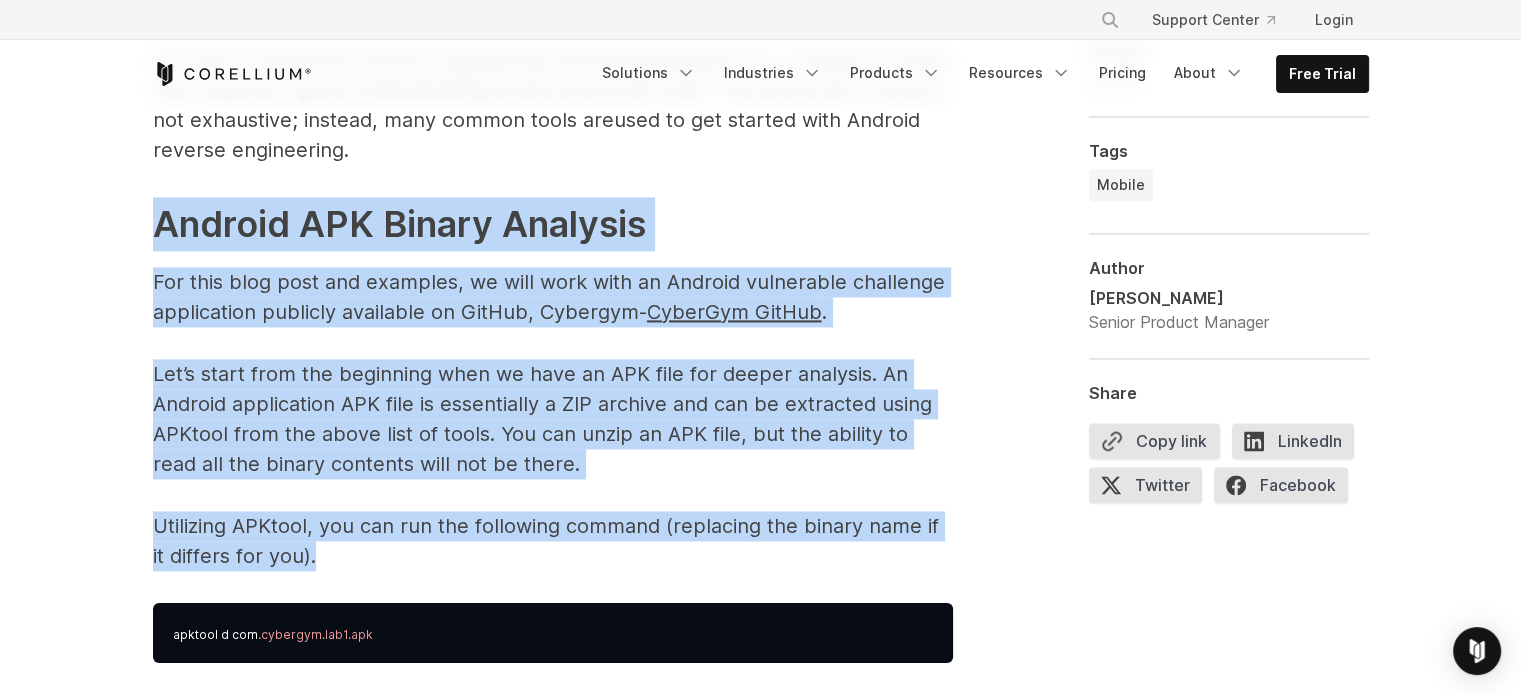 drag, startPoint x: 306, startPoint y: 549, endPoint x: 141, endPoint y: 222, distance: 366.2704 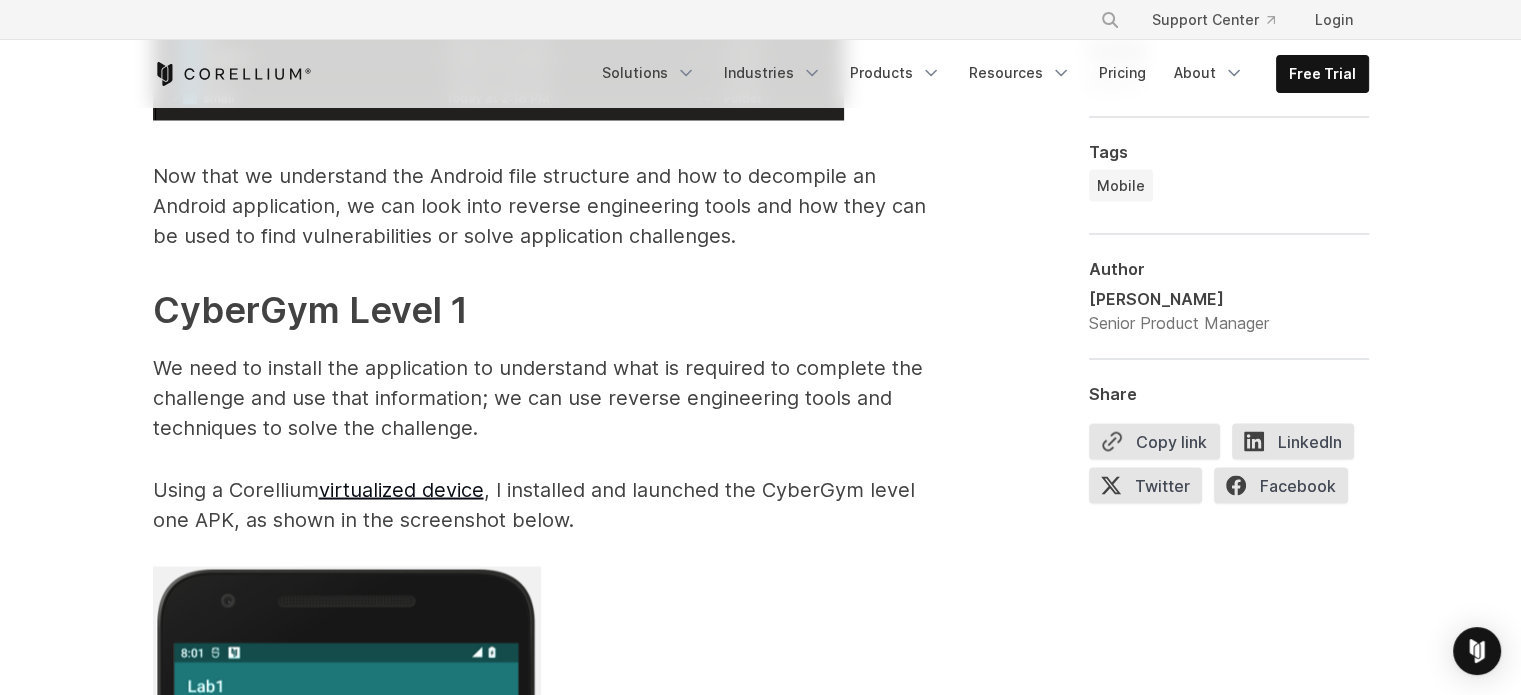 scroll, scrollTop: 3734, scrollLeft: 0, axis: vertical 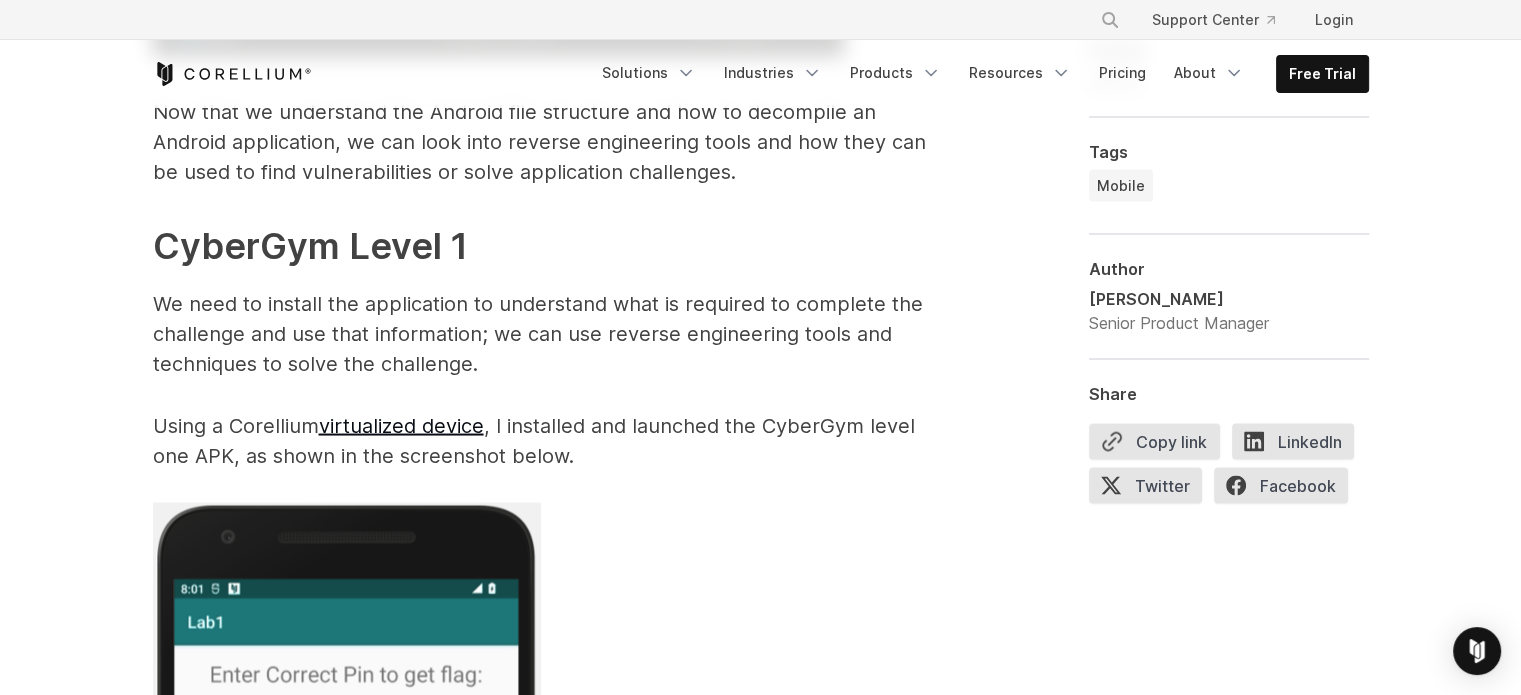 drag, startPoint x: 573, startPoint y: 454, endPoint x: 604, endPoint y: 452, distance: 31.06445 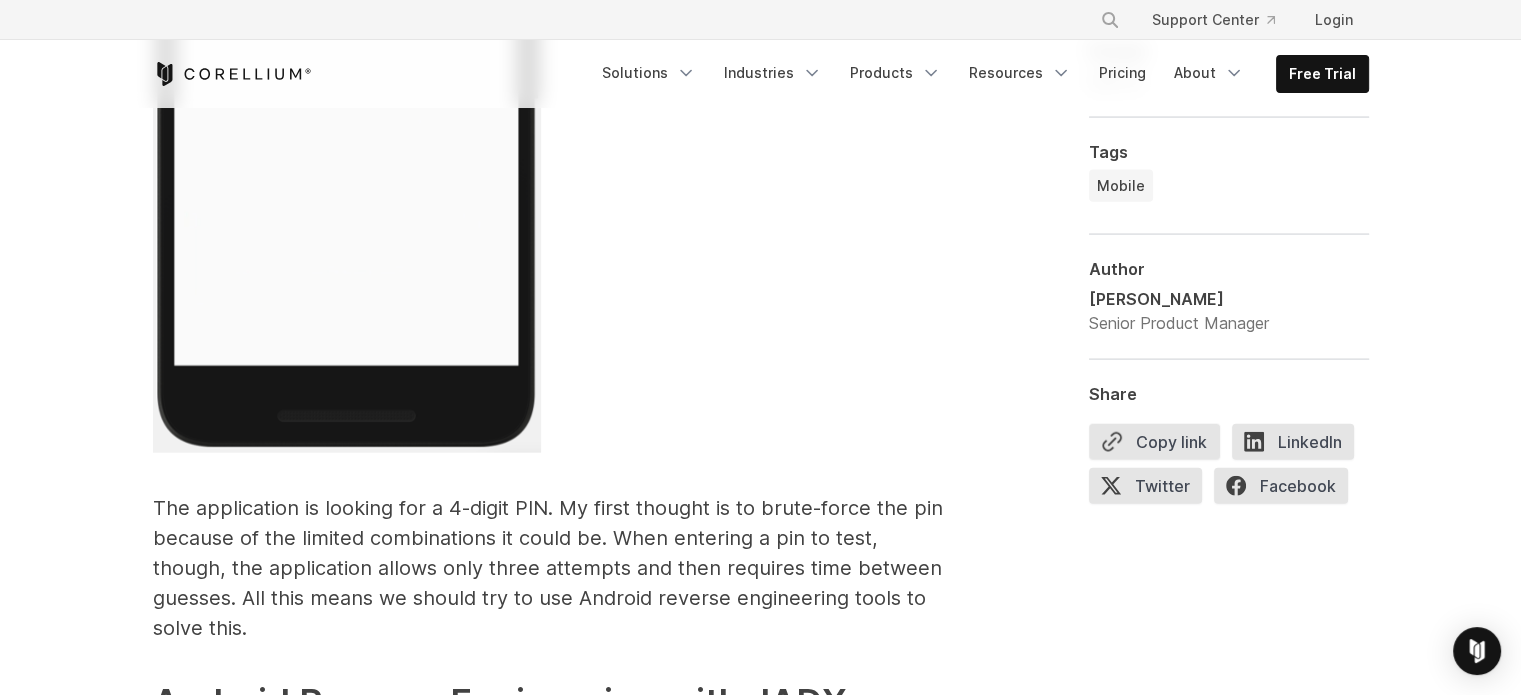 scroll, scrollTop: 4934, scrollLeft: 0, axis: vertical 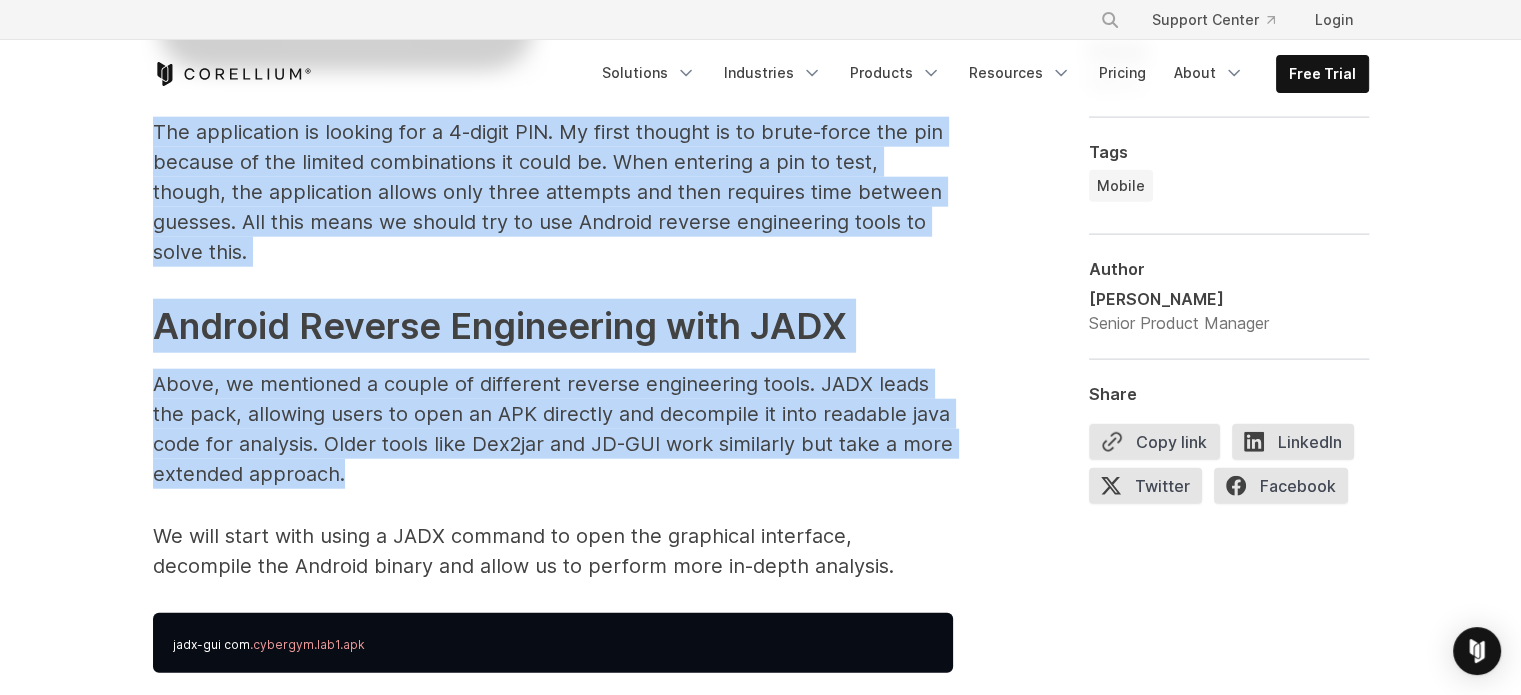 drag, startPoint x: 371, startPoint y: 443, endPoint x: 138, endPoint y: 127, distance: 392.61304 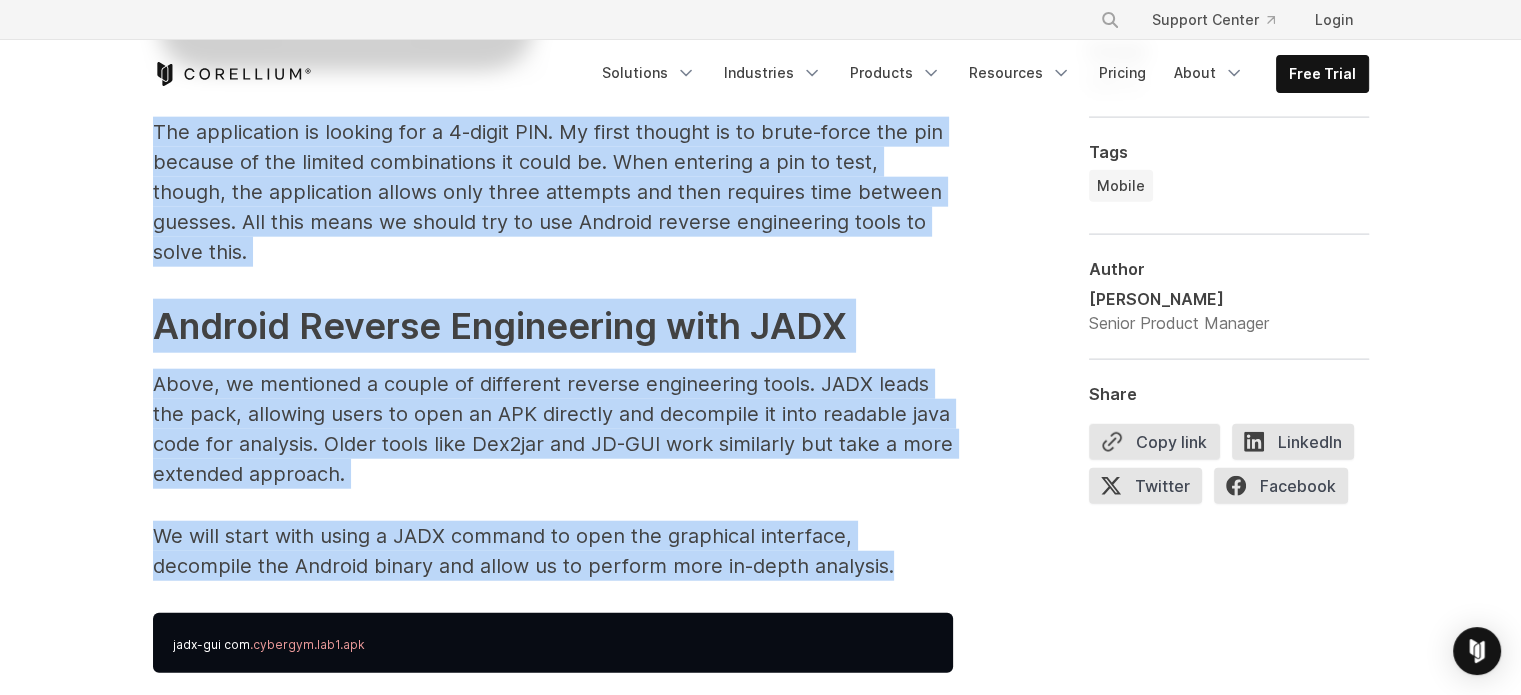 drag, startPoint x: 154, startPoint y: 127, endPoint x: 807, endPoint y: 539, distance: 772.10944 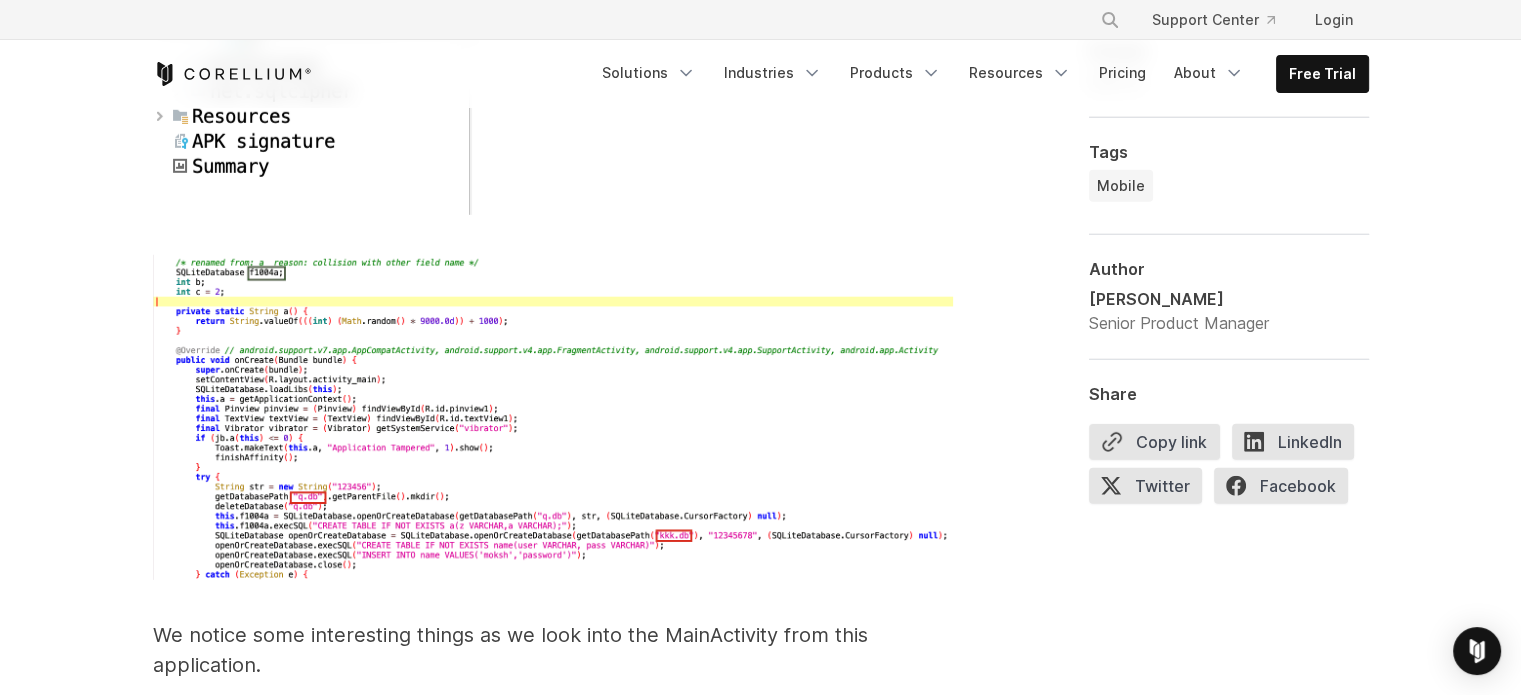 scroll, scrollTop: 6034, scrollLeft: 0, axis: vertical 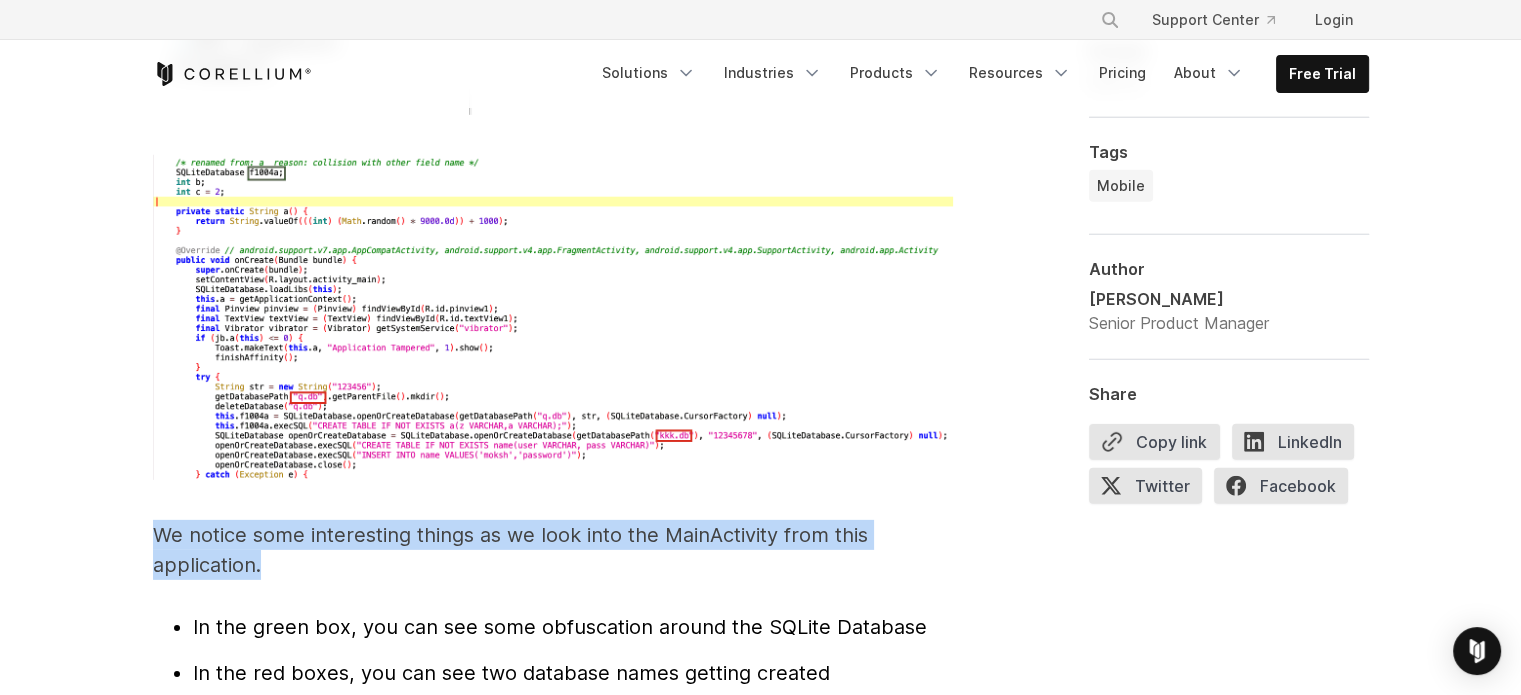 drag, startPoint x: 271, startPoint y: 550, endPoint x: 143, endPoint y: 506, distance: 135.3514 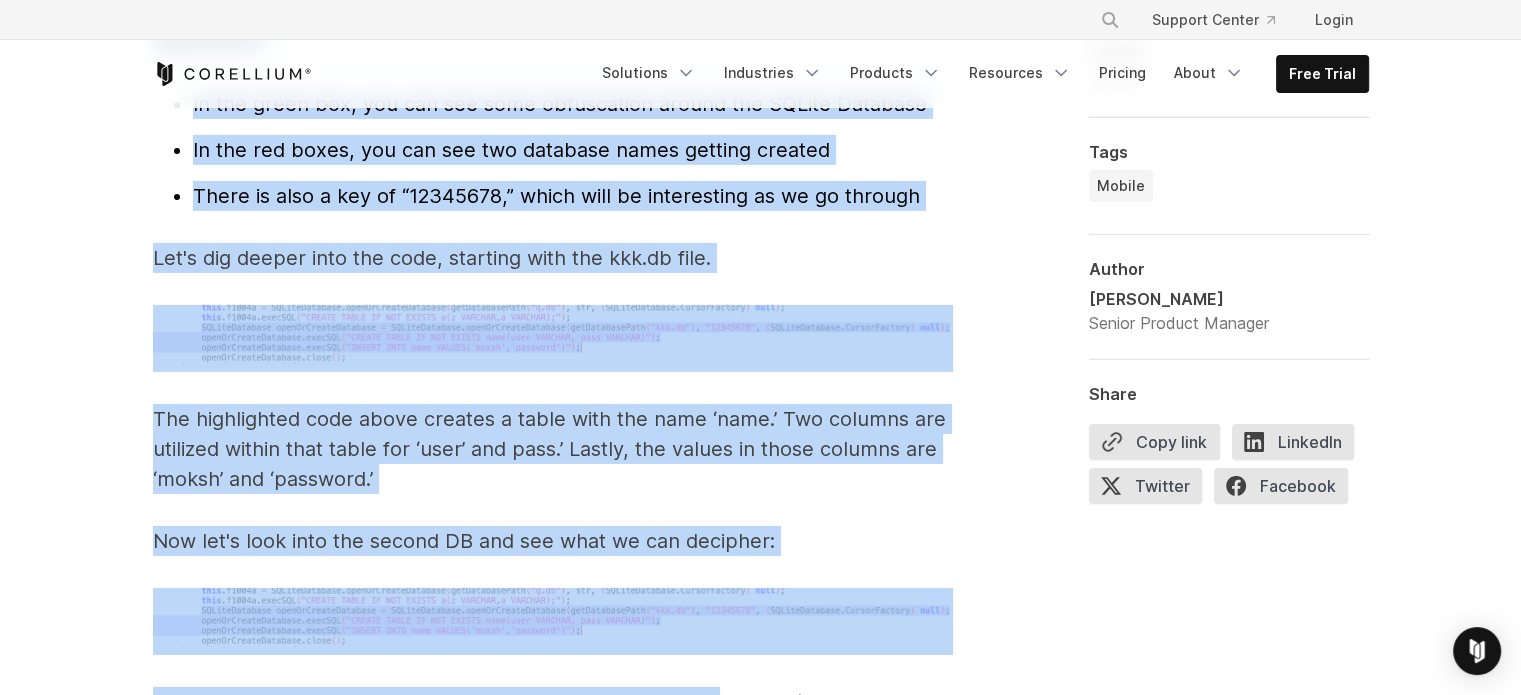 scroll, scrollTop: 6567, scrollLeft: 0, axis: vertical 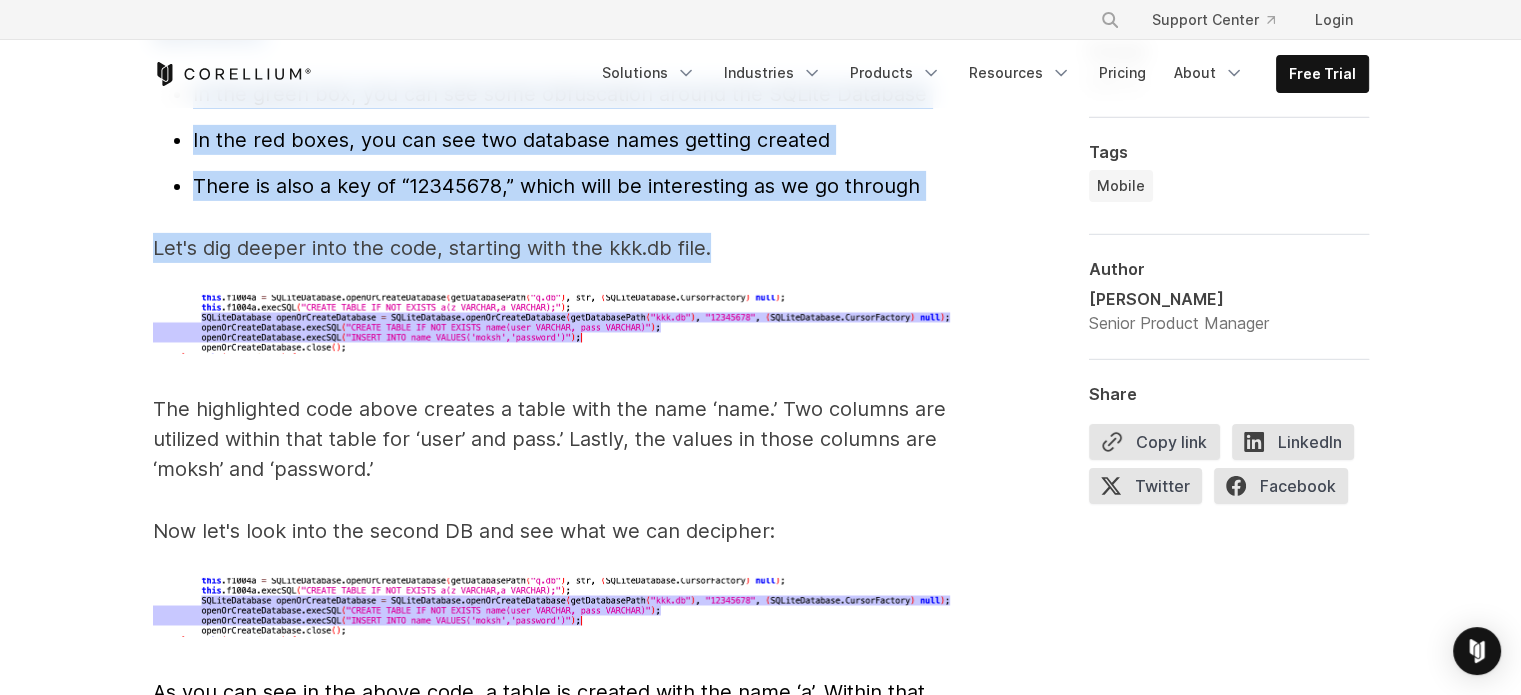 drag, startPoint x: 158, startPoint y: 503, endPoint x: 759, endPoint y: 226, distance: 661.7628 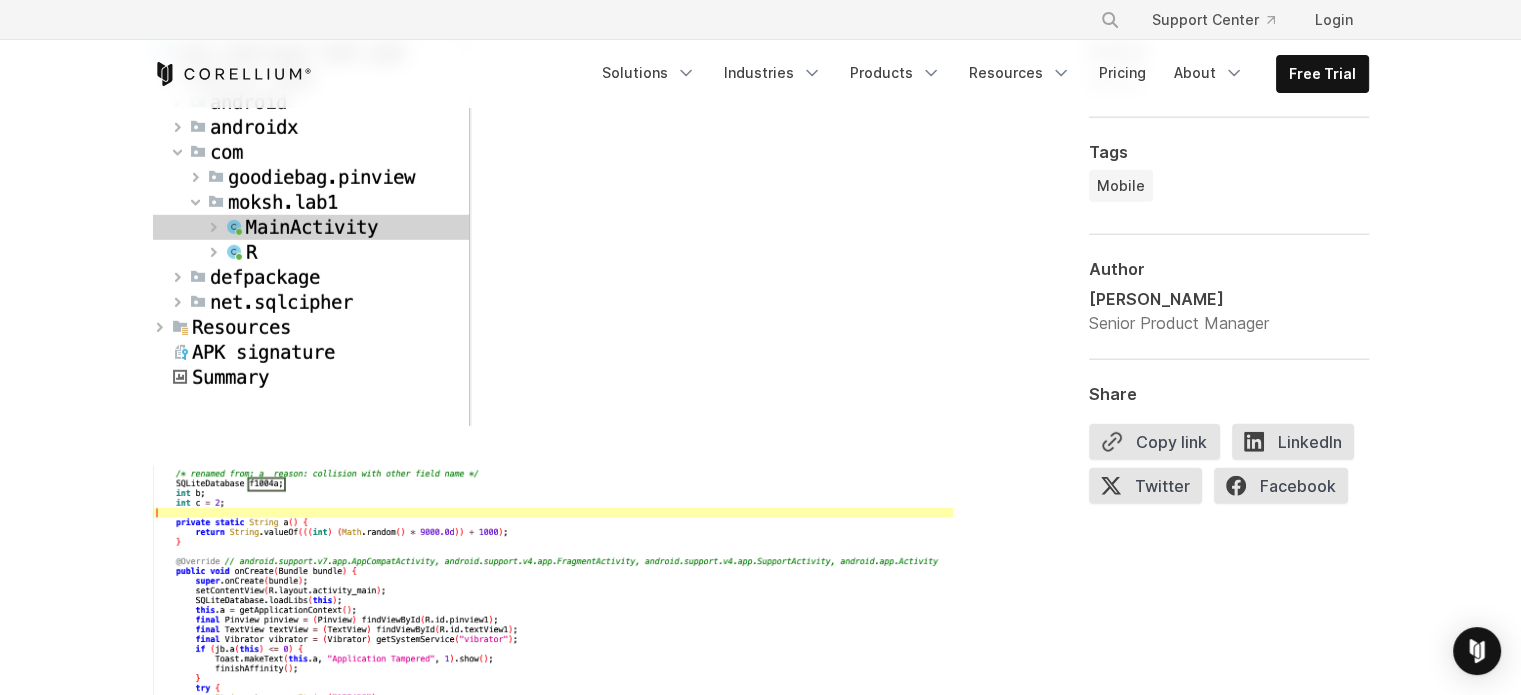 scroll, scrollTop: 5667, scrollLeft: 0, axis: vertical 